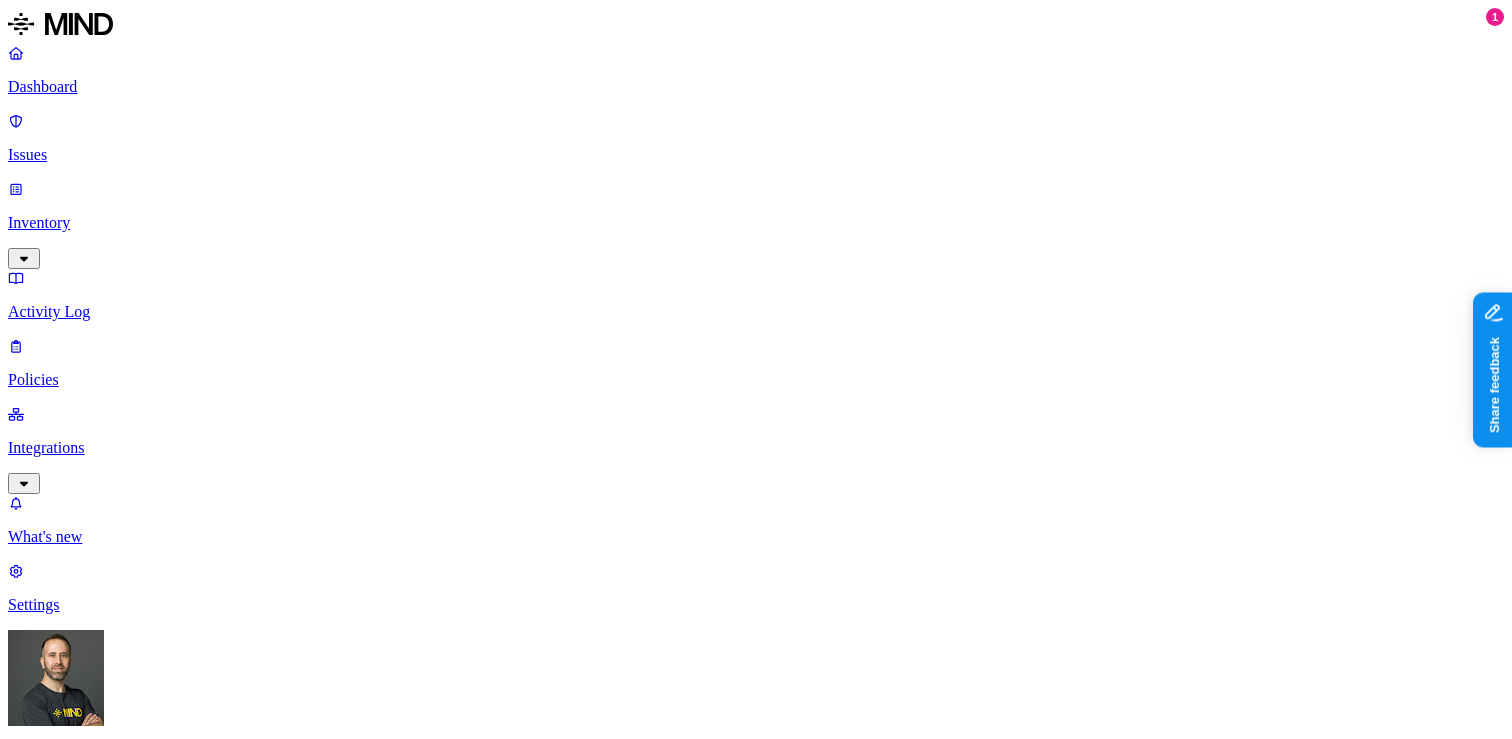 scroll, scrollTop: 0, scrollLeft: 0, axis: both 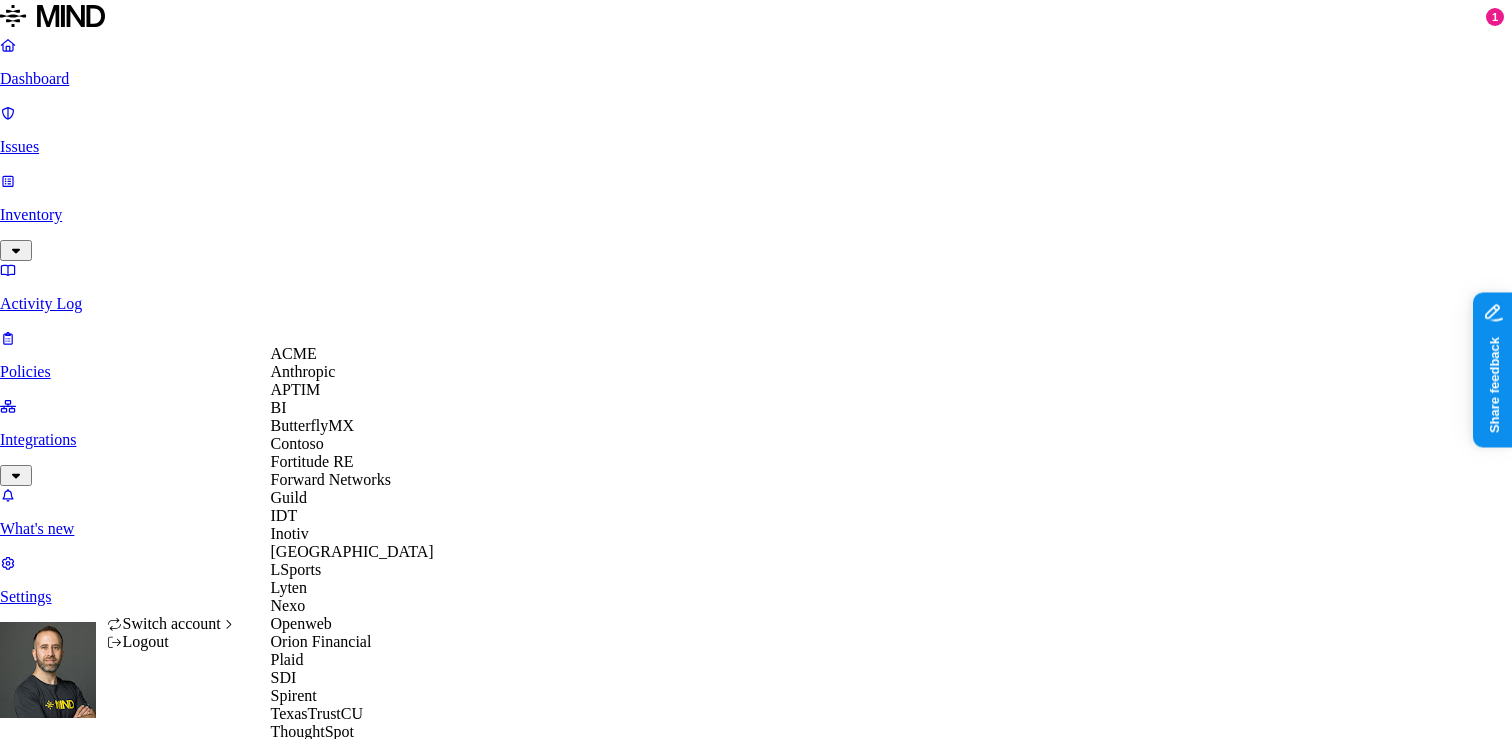 click on "APTIM" at bounding box center (296, 389) 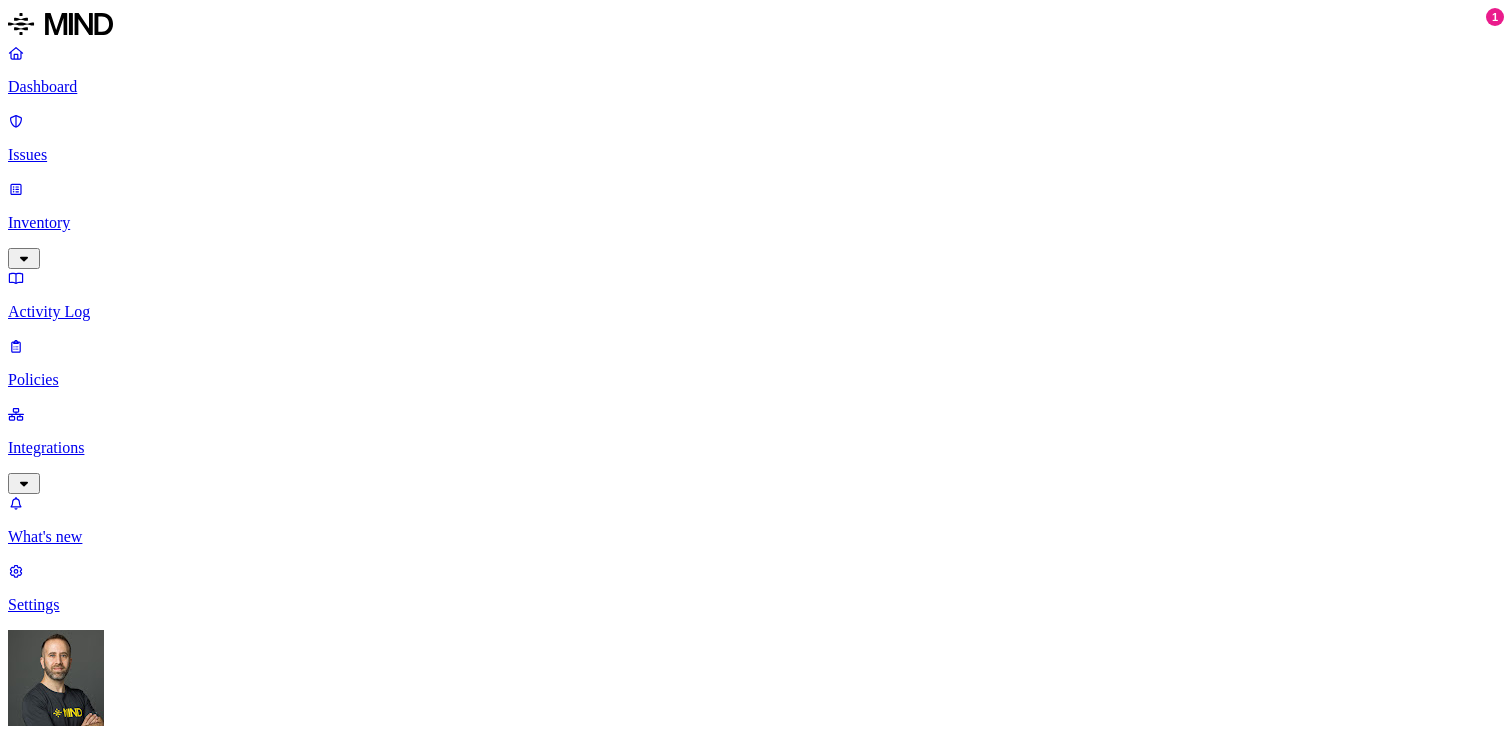 scroll, scrollTop: 0, scrollLeft: 0, axis: both 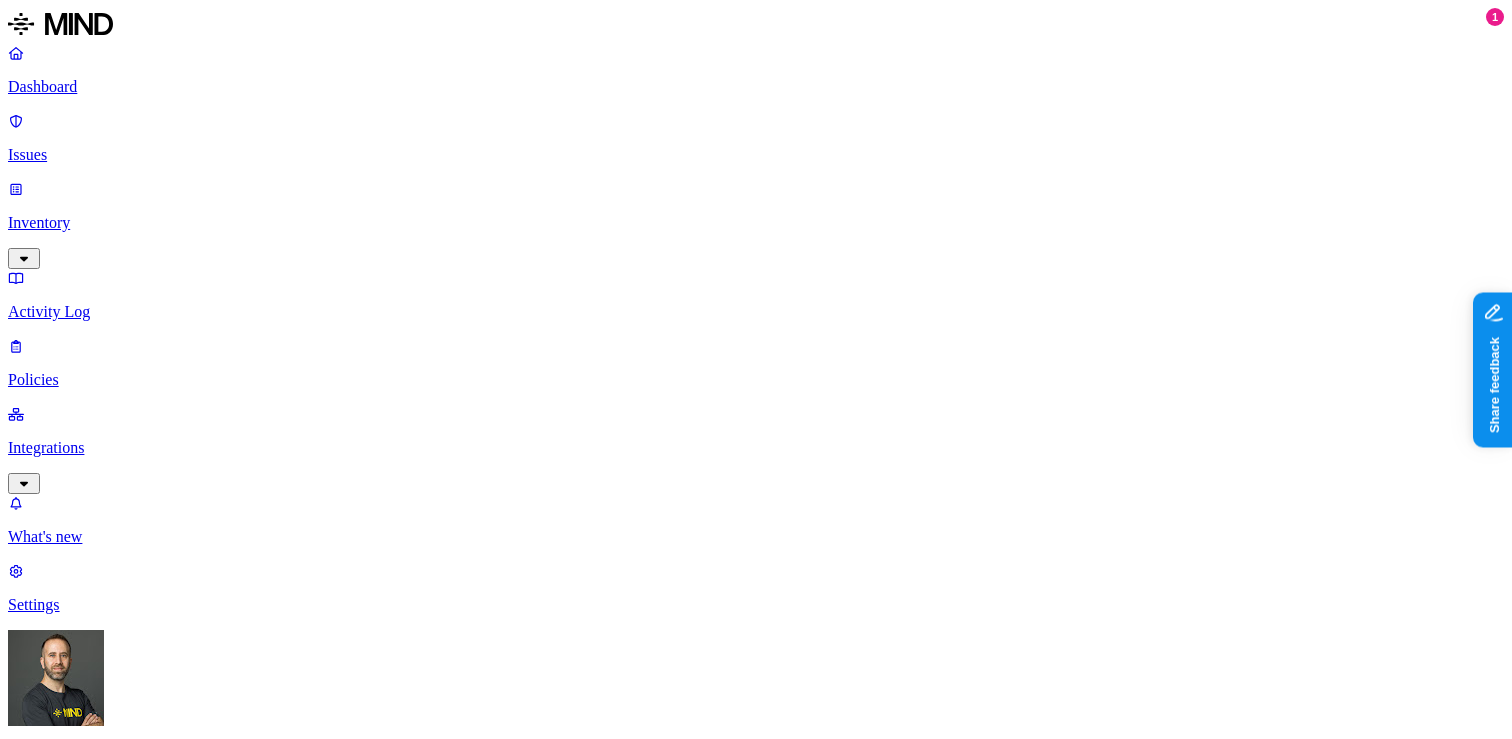 click on "Detection" at bounding box center (119, 1053) 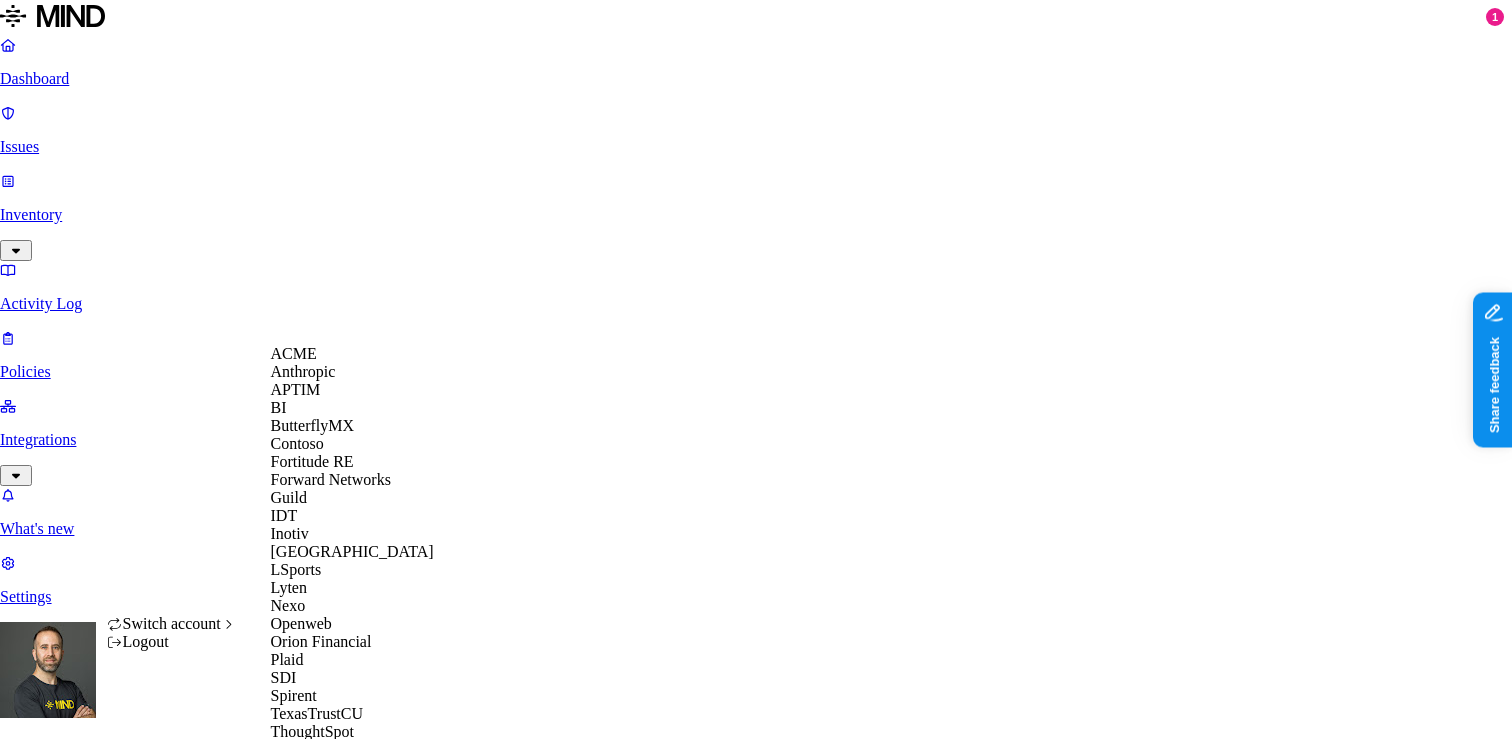 scroll, scrollTop: 560, scrollLeft: 0, axis: vertical 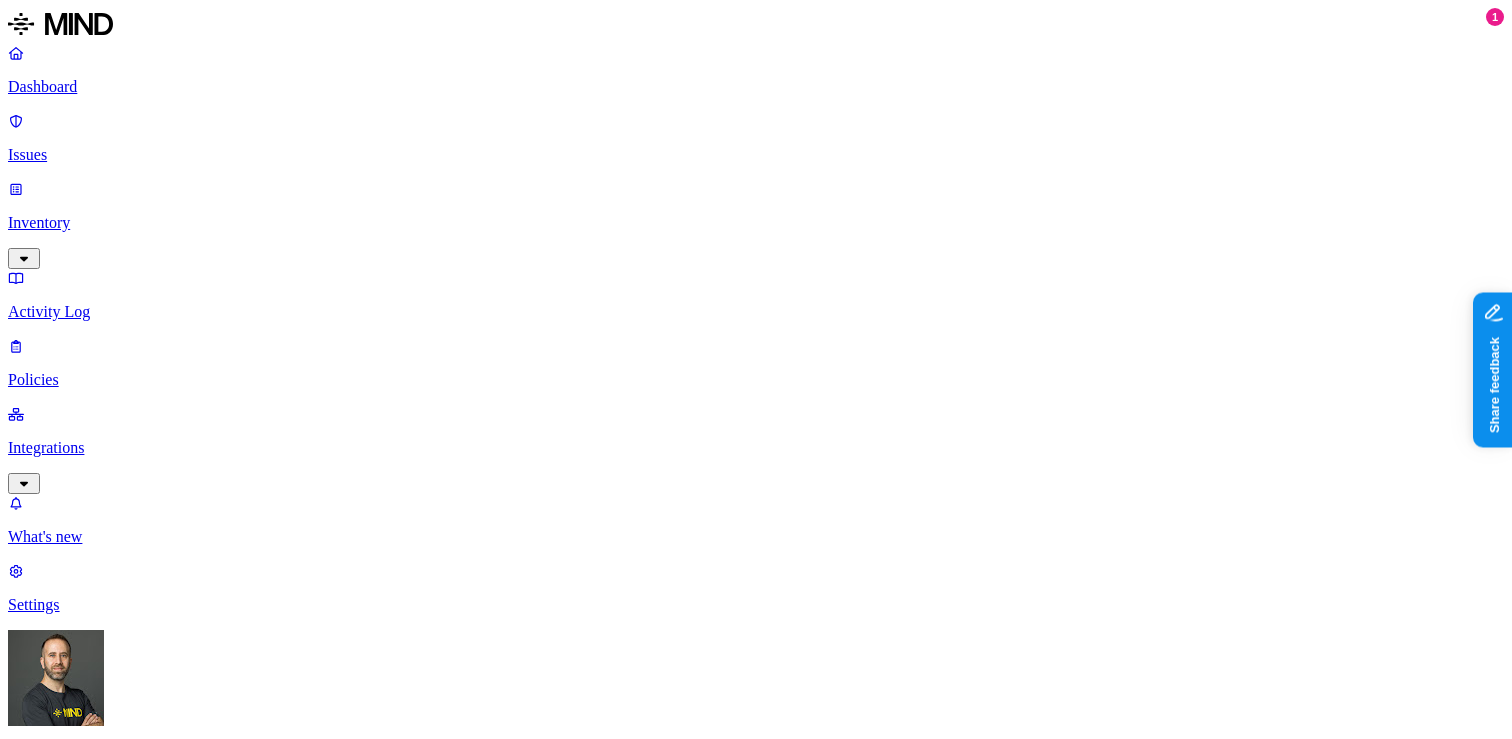 click on "Prevention" at bounding box center (195, 1189) 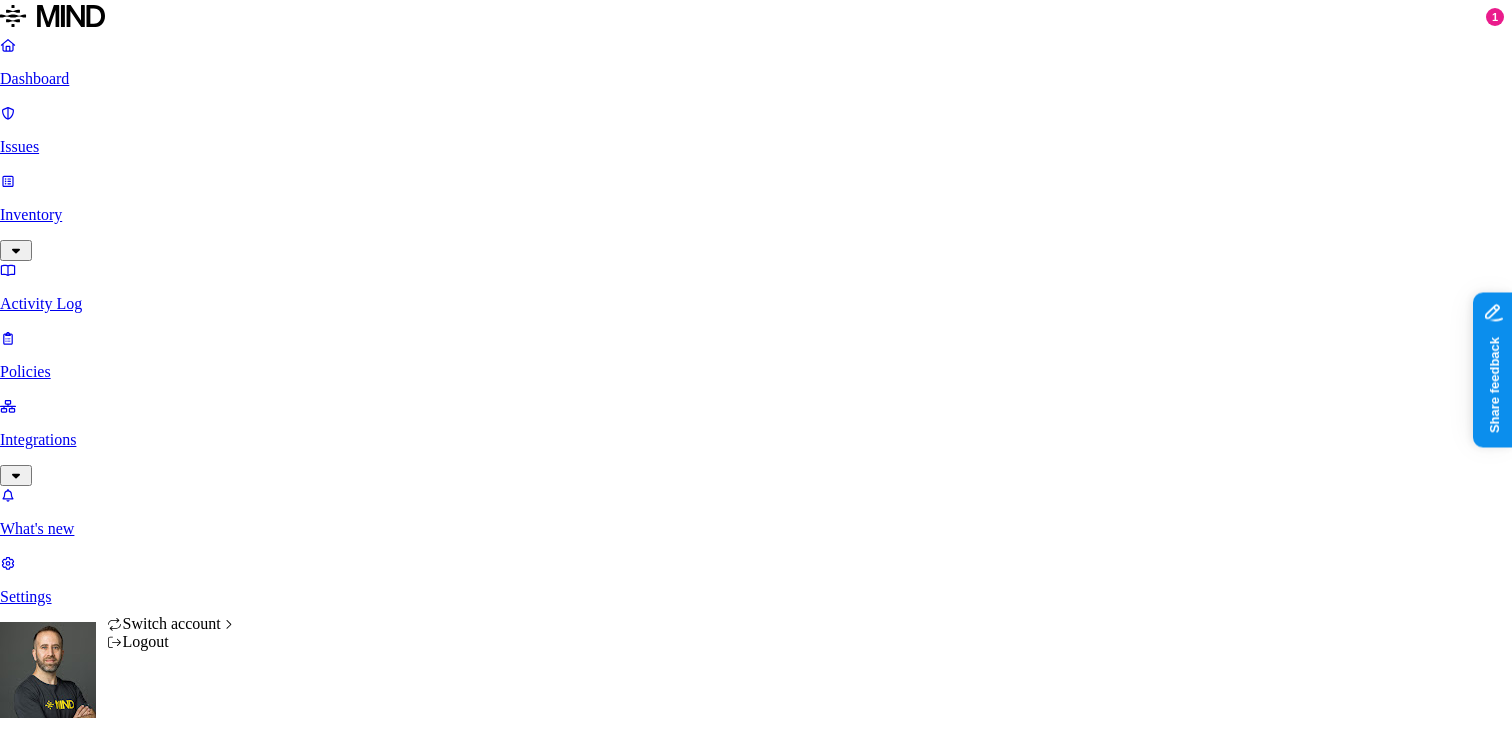 click on "Dashboard Issues Inventory Activity Log Policies Integrations What's new 1 Settings Tom Mayblum Spirent Dashboard 771 Discovery Detection Prevention Last update: 07:09 PM Scanned resources 5.1M Resources by integration 4.72M Spirent O365 Tenant 363K spccalfs01-Transfer 10.3K spccrwfs03-CrawHR 5.07K Spirent PII 371K Person Name 297K Email address 294K Phone number 151K Address 115K IBAN 3.69K SSN 2.41K PCI 705 Credit card 705 Secrets 3.37K Encryption Key 2.36K Password 772 AWS credentials 146 GCP credentials 91 Github credentials 12 OpenAI API Key 7 Other 1.18M Source code 1.09M TestCenter materials 104K CUI 1 Top resources with sensitive data Resource Sensitive records Owner Last access All contacts - 11 July 2017.xlsx SSN 2 Email address 61964 Person Name 623 Address 2629 Phone number 9840 Marchi, Pascal ucsf0850.24d.Z Email address 1 Person Name 1 Address 1 Phone number 61824 Tillett, Dan ScottMair_Org_02272020.xlsx Email address 24297 Person Name 140 Address 1 Phone number 27934 Krueger, Tobin 7" at bounding box center (756, 1650) 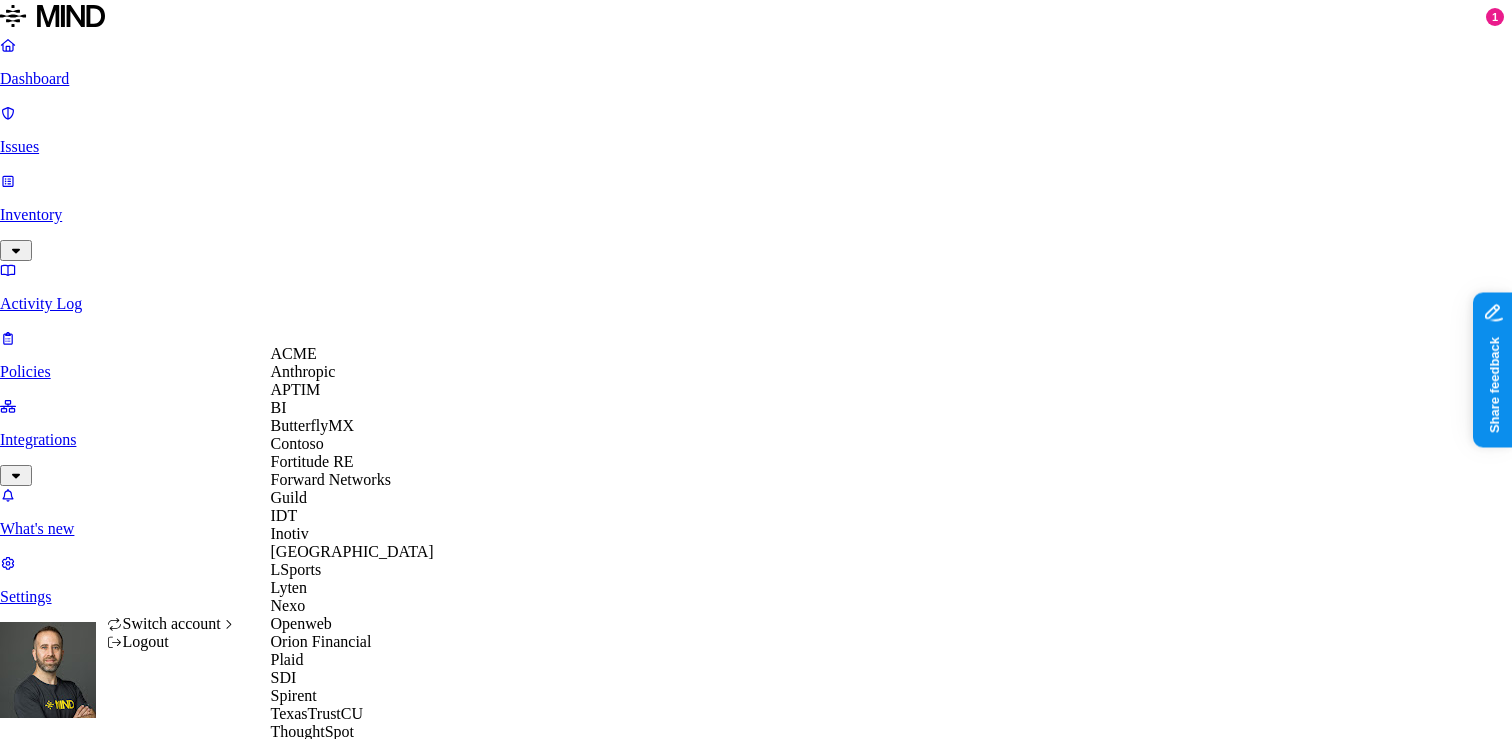 scroll, scrollTop: 560, scrollLeft: 0, axis: vertical 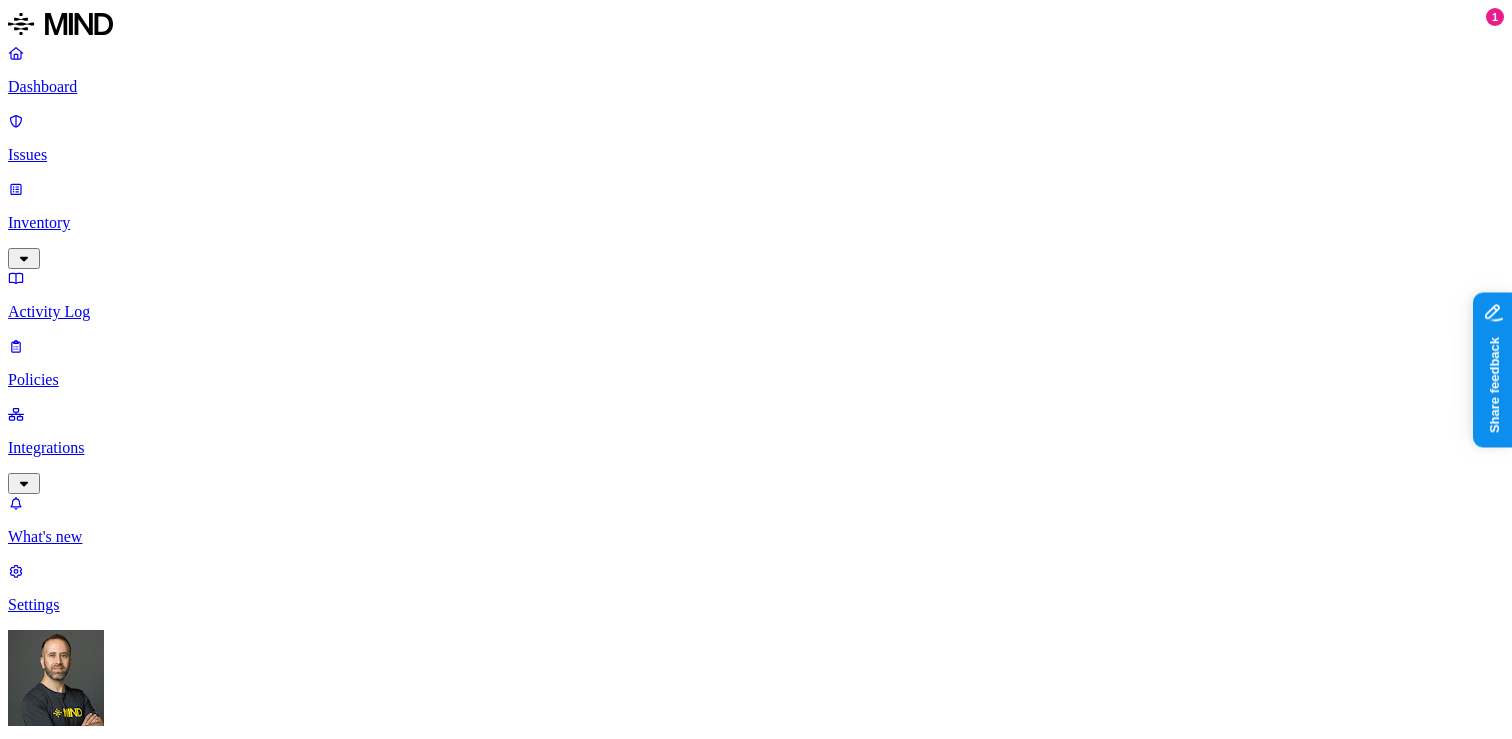 click on "Policies" at bounding box center (756, 363) 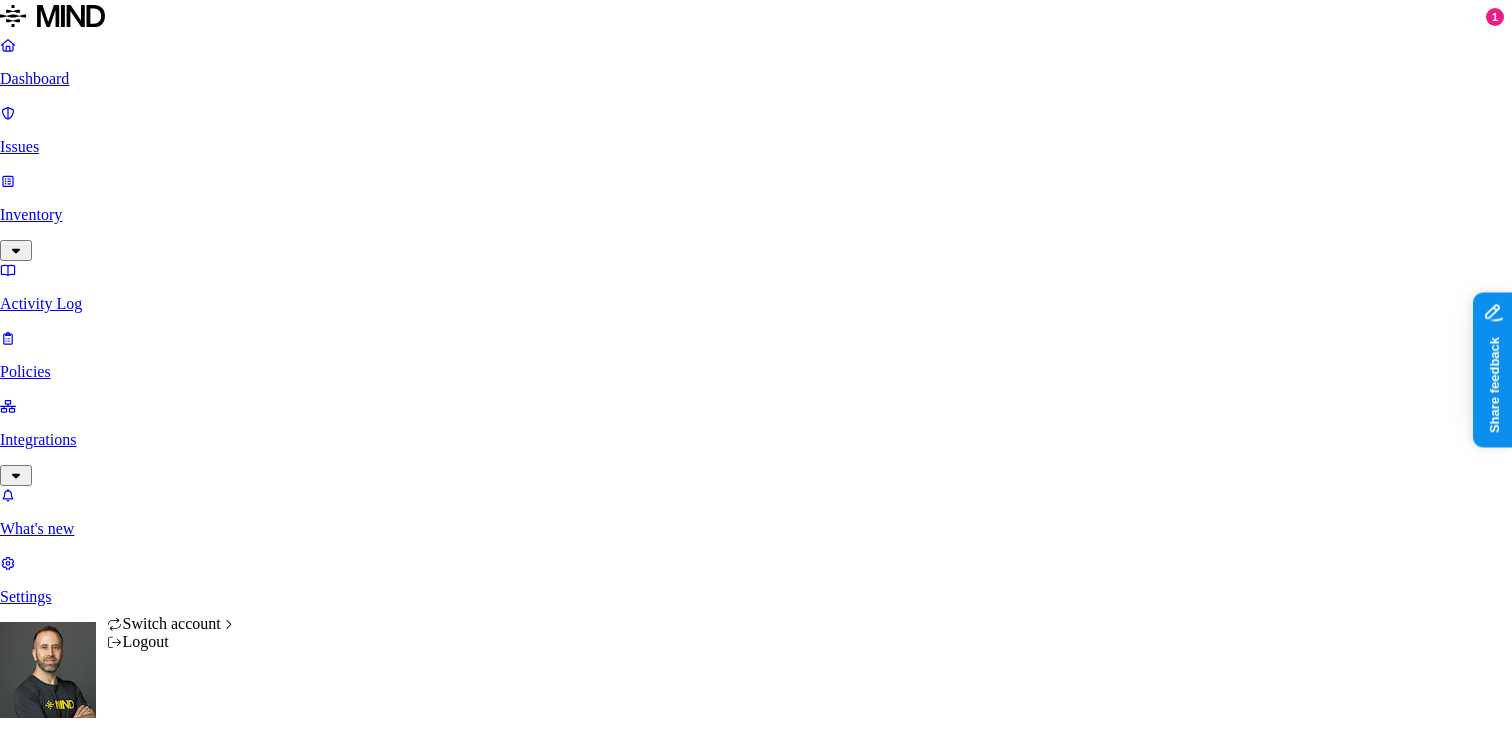 click on "Dashboard Issues Inventory Activity Log Policies Integrations What's new 1 Settings Tom Mayblum Plaid Settings Members Known entities Notification channels Web destinations Branding API Tokens Members Add member 4 Members Member Last login AR Ashwin Ramesh aramesh@plaid.com Jun 17, 2025, 04:23 AM JD James Dollbaum jdollbaum@plaid.com Jul 9, 2025, 07:58 PM DS dseidman@plaid.com Pending PD pdavid@plaid.com Pending
Switch account Logout" at bounding box center [756, 815] 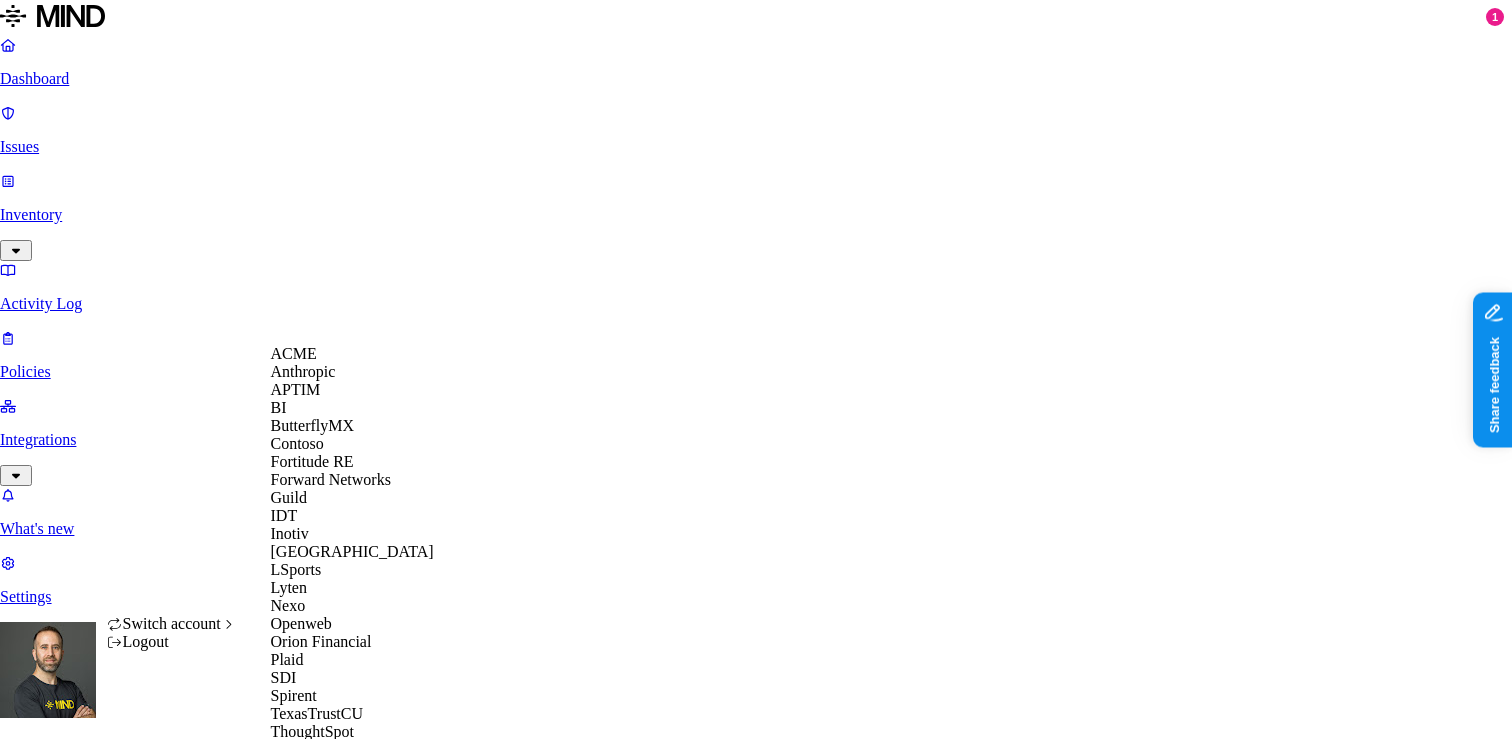 click on "ACME" at bounding box center [294, 353] 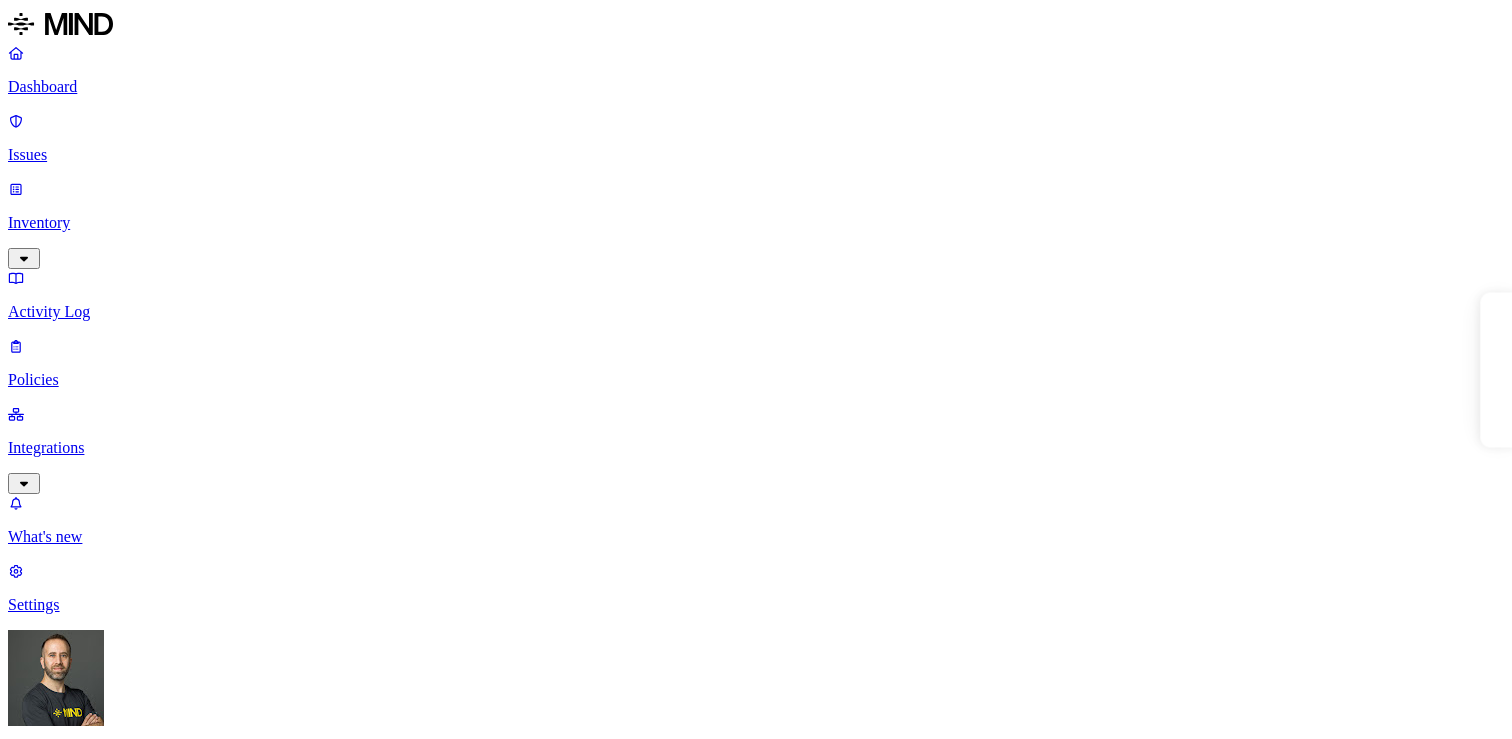 scroll, scrollTop: 0, scrollLeft: 0, axis: both 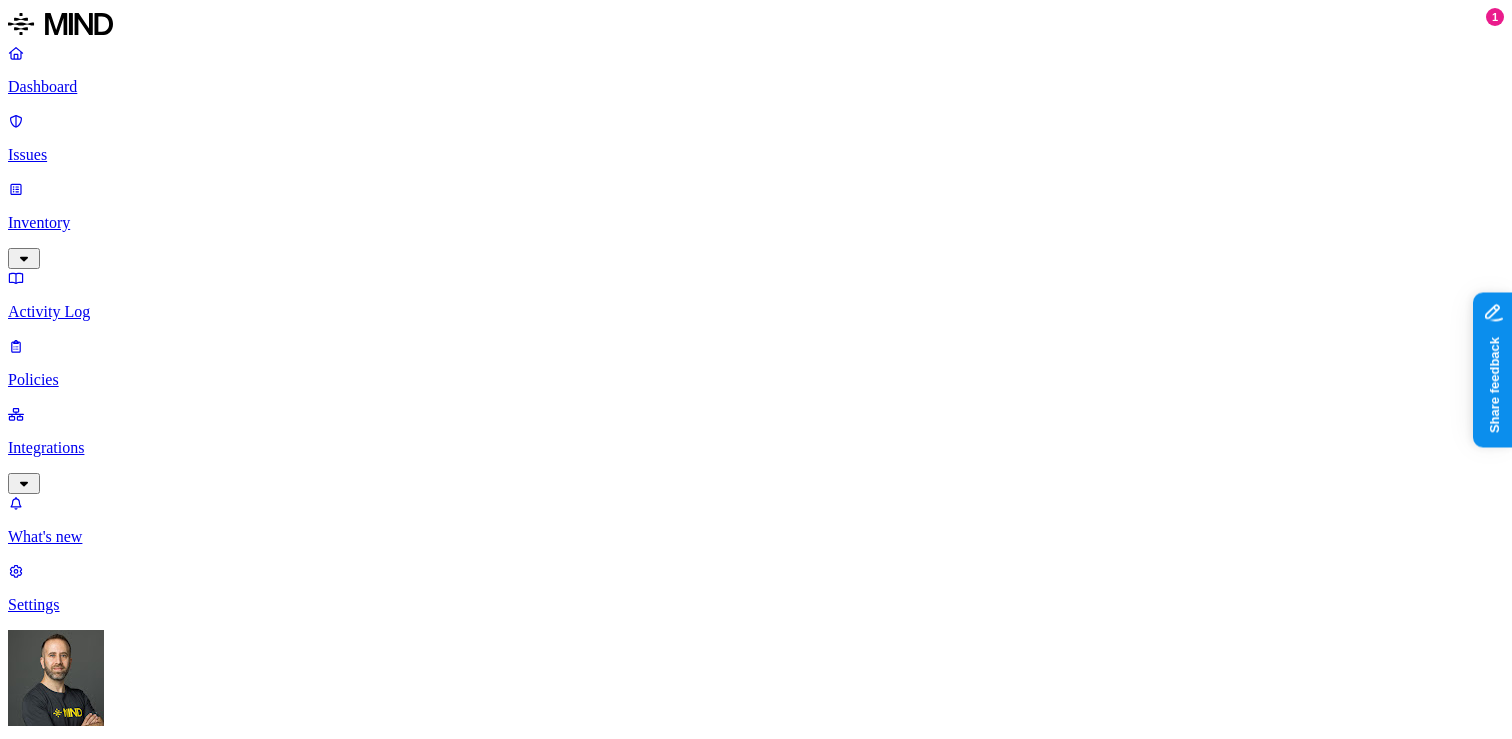 click on "Policies" at bounding box center (756, 380) 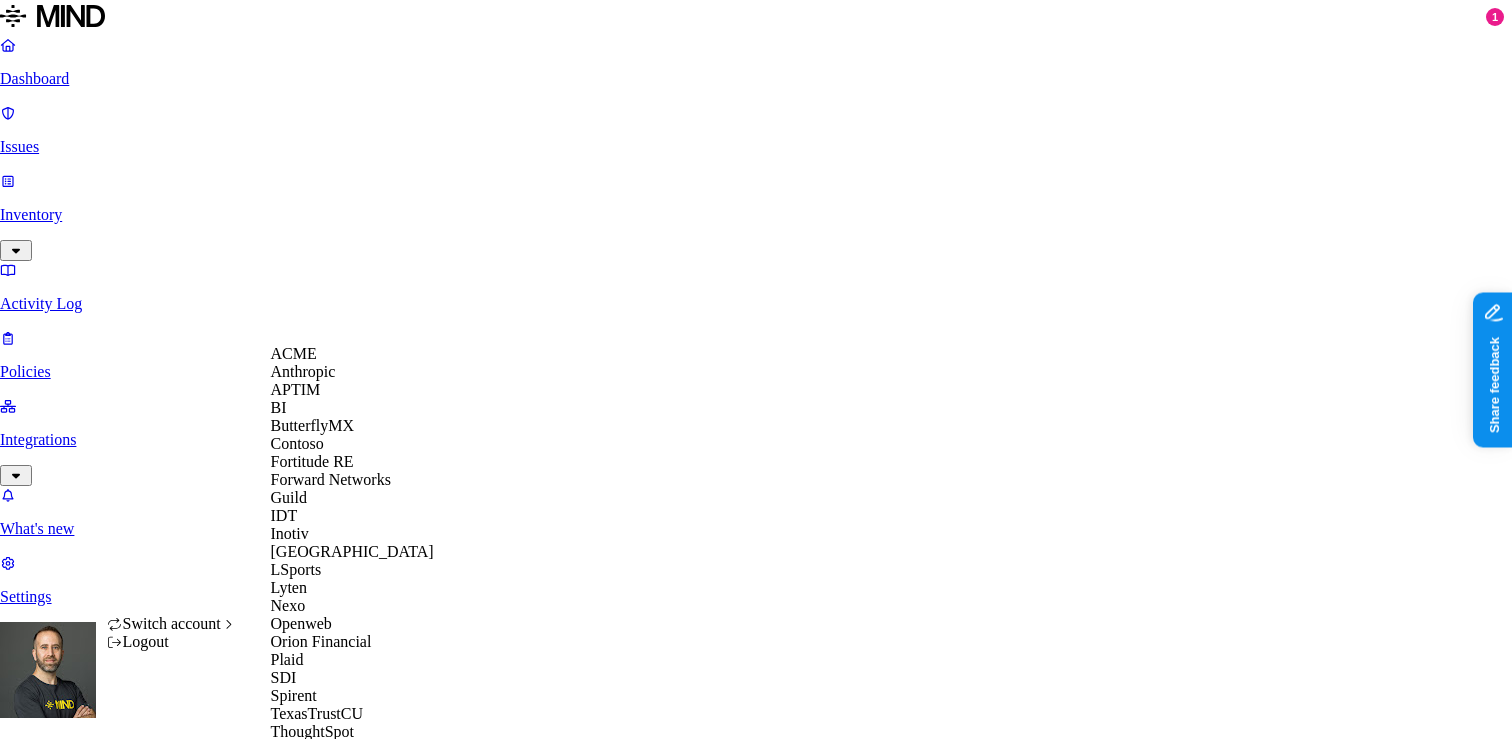 scroll, scrollTop: 560, scrollLeft: 0, axis: vertical 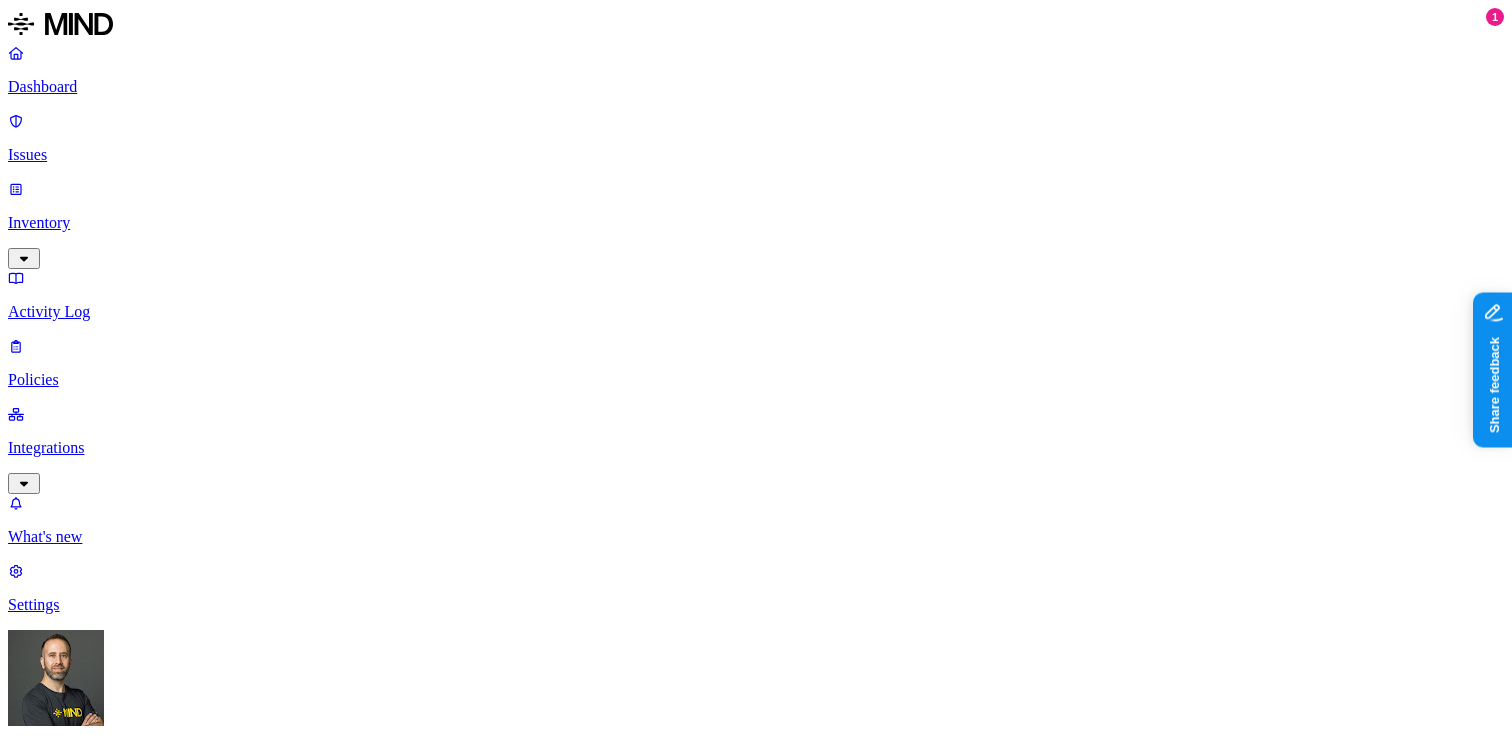 drag, startPoint x: 796, startPoint y: 265, endPoint x: 704, endPoint y: 240, distance: 95.33625 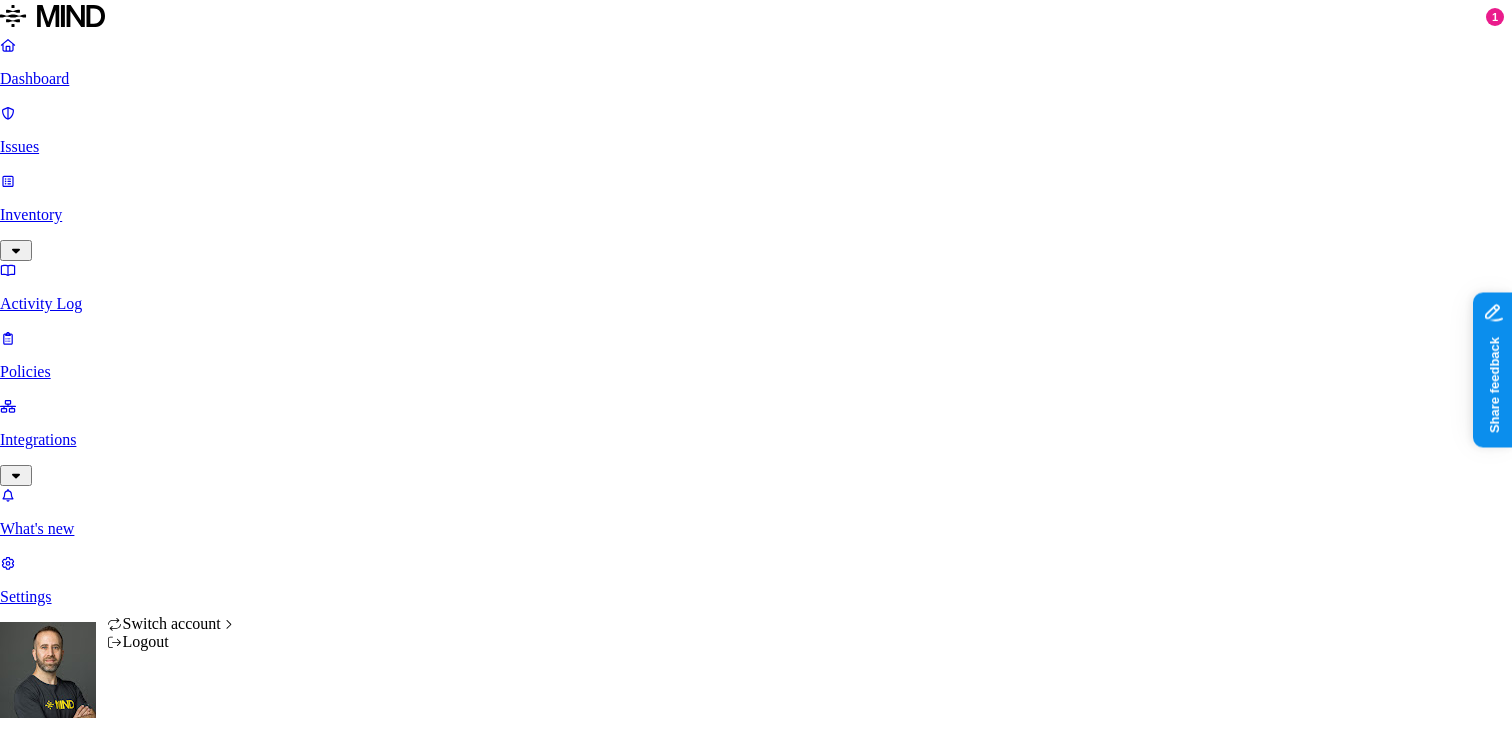 click on "Dashboard Issues Inventory Activity Log Policies Integrations What's new 1 Settings Tom Mayblum LSports Settings Members Known entities Notification channels Web destinations Branding Members Add member 4 Members Member Last login DV Dvir Shitrit dvir.s@lsports.eu May 26, 2025, 01:55 PM GI Gil gil.s@lsports.eu Jul 9, 2025, 01:33 PM MO Moshe Ben Ezra moshe.be@lsports.eu Jun 10, 2025, 04:55 AM SE Sergey sergey.b@lsports.eu Jun 12, 2025, 09:27 AM
Switch account Logout" at bounding box center [756, 843] 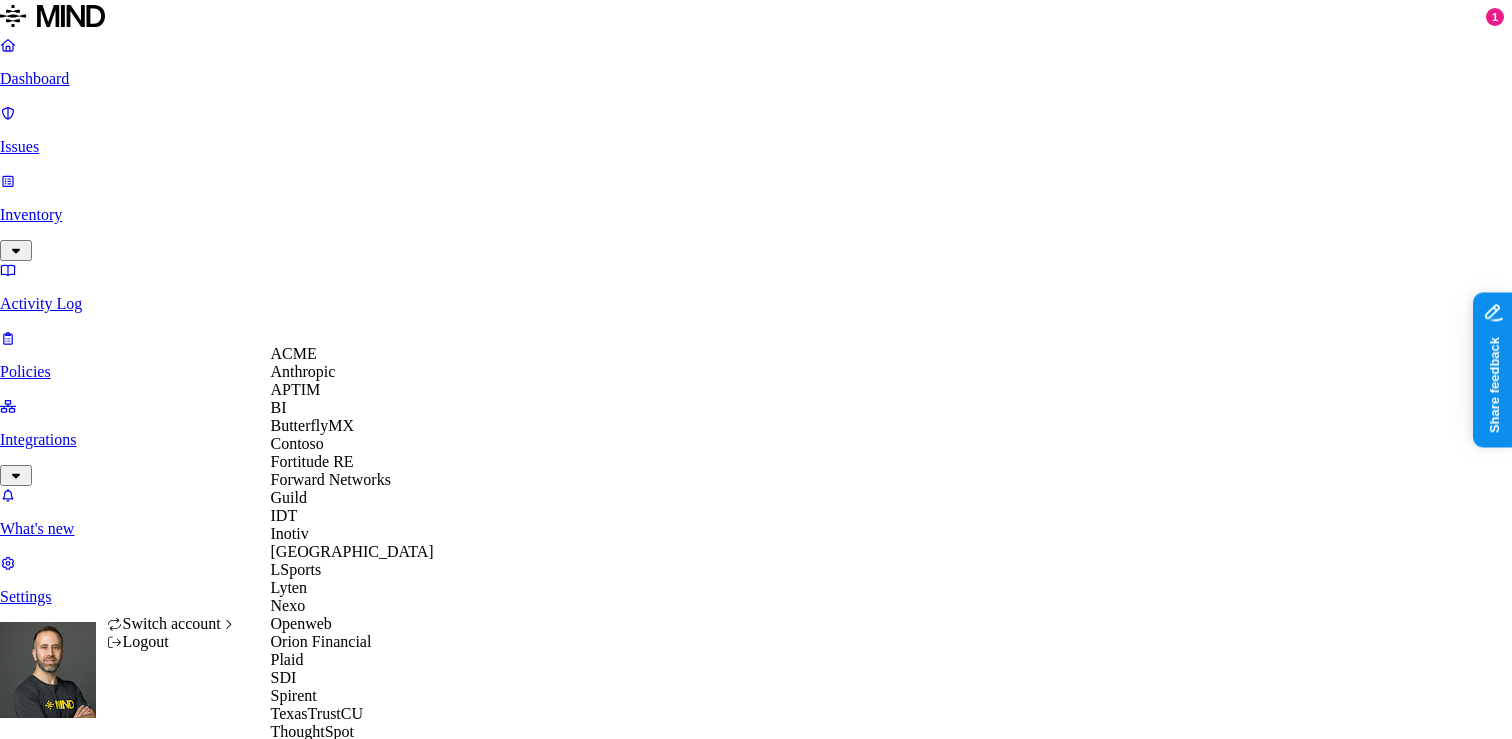 scroll, scrollTop: 422, scrollLeft: 0, axis: vertical 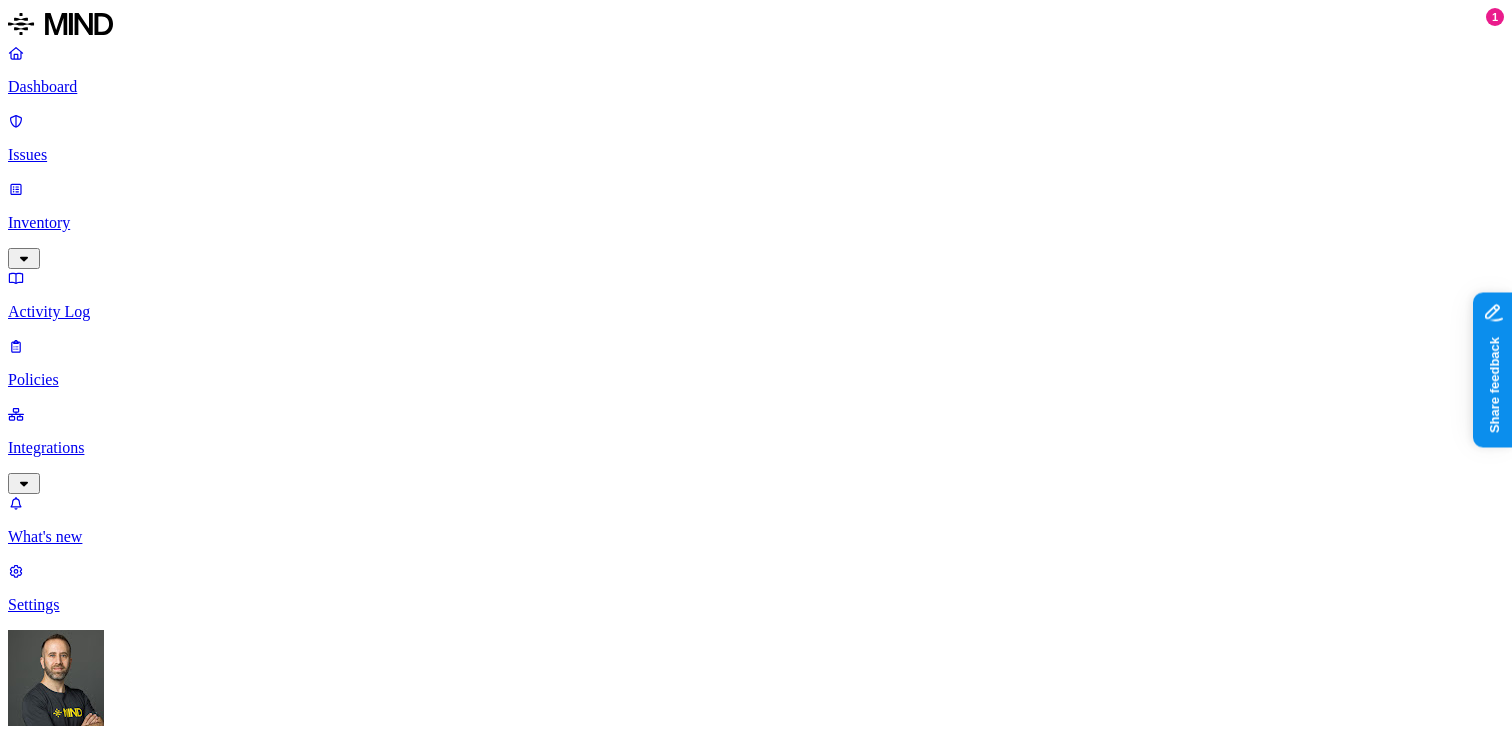click on "Policies" at bounding box center [756, 380] 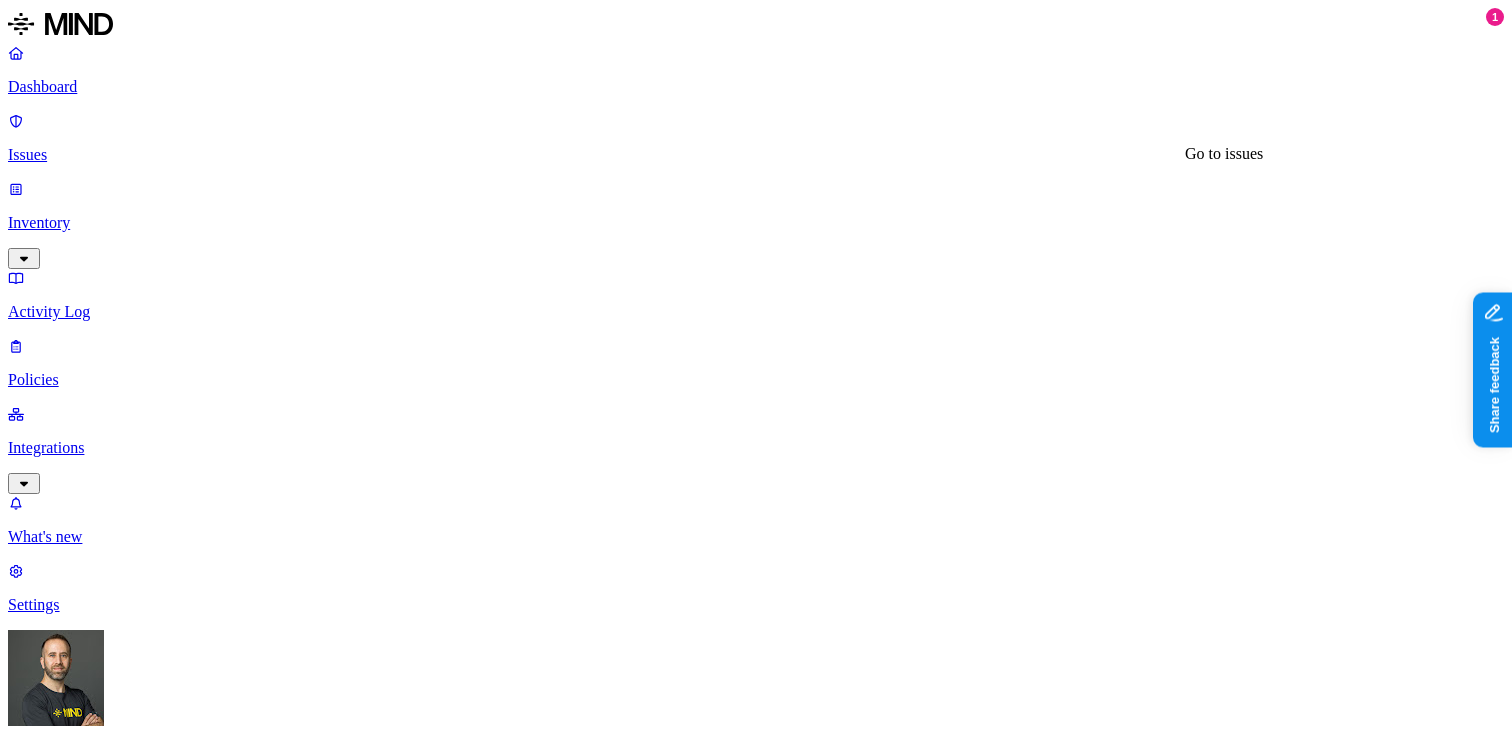 click on "4" at bounding box center (980, 1150) 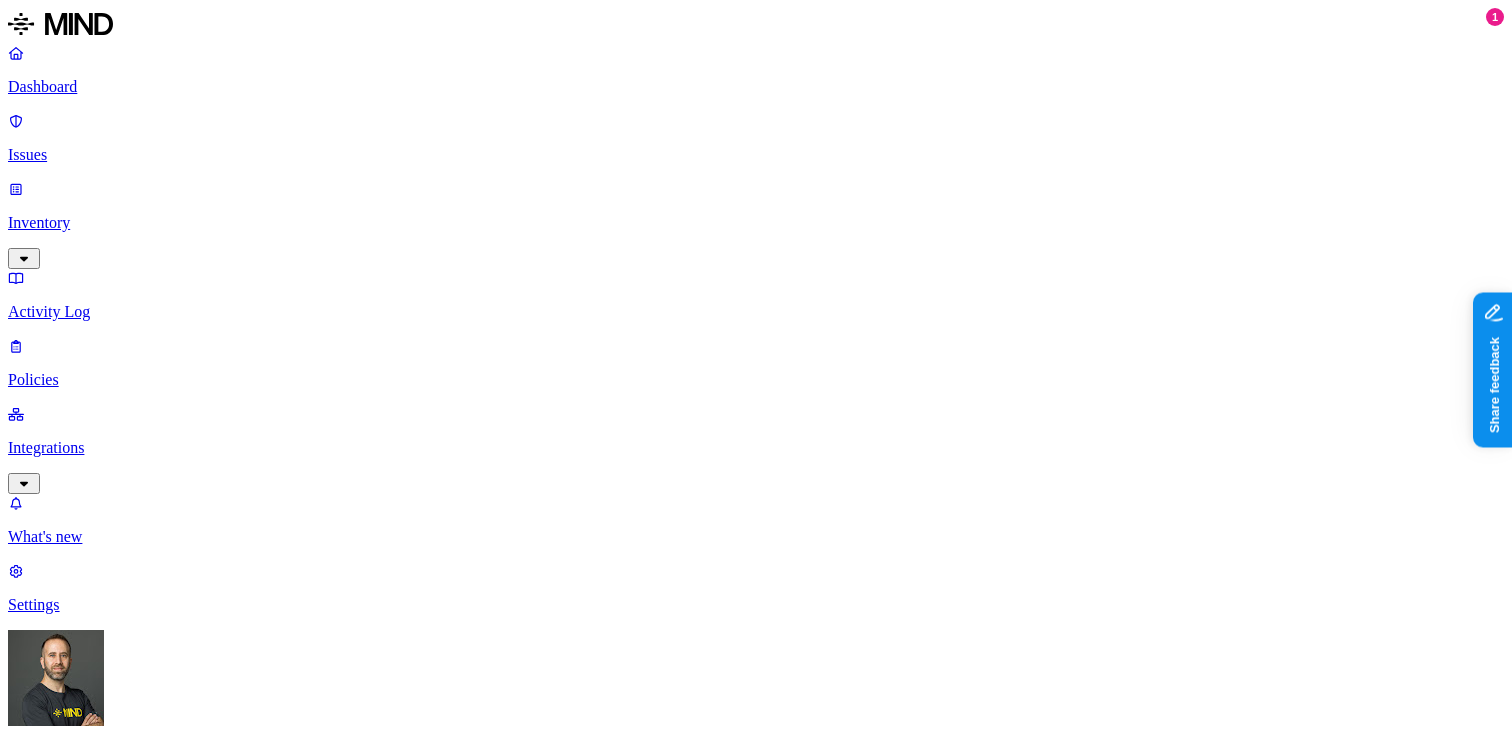 scroll, scrollTop: 0, scrollLeft: 531, axis: horizontal 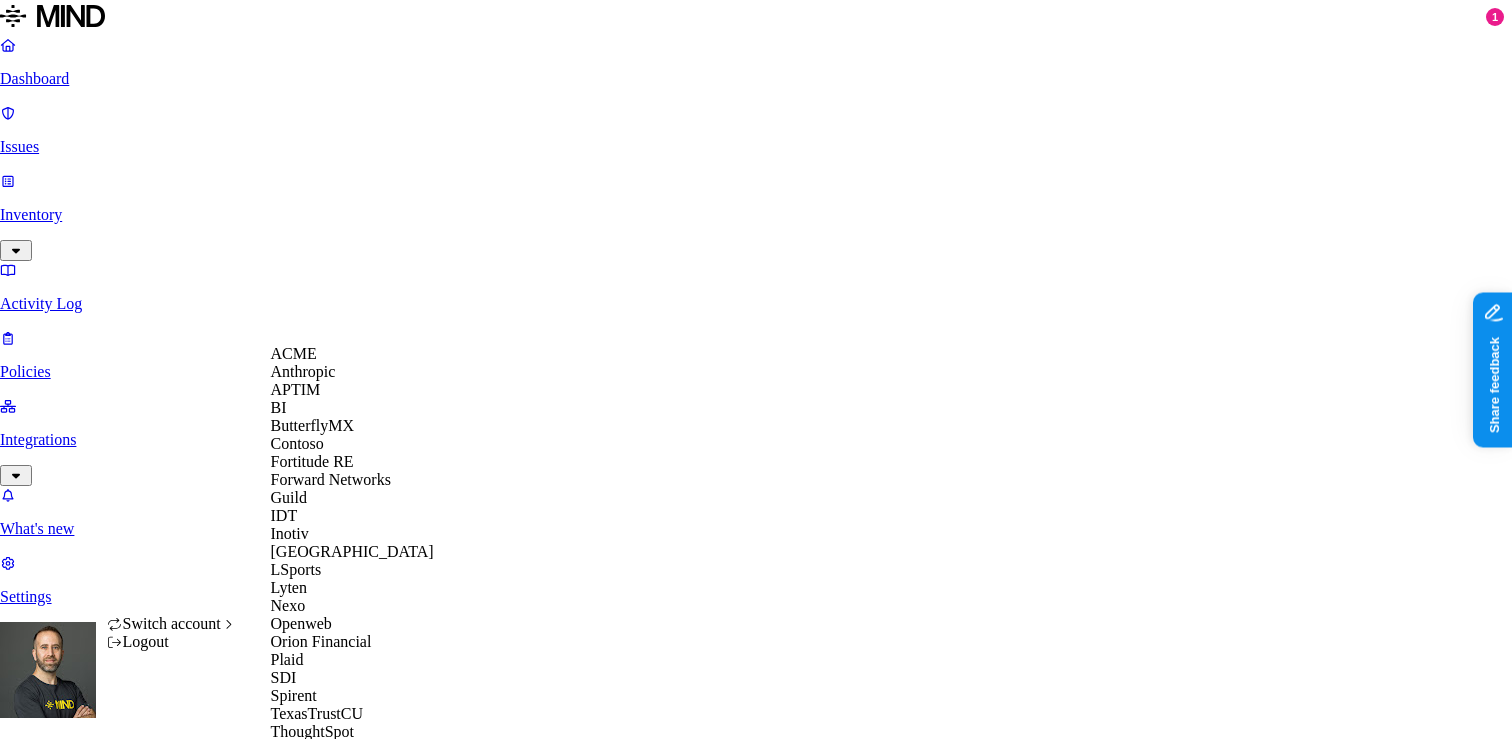click on "Dashboard Issues Inventory Activity Log Policies Integrations What's new 1 Settings Tom Mayblum Openweb Issues: Endpoint PII Upload Severity   High Risk category Exfiltration Description Alert on PII upload to Web destinations.
Filter out IBAN, because its not relevant for openweb. Status :  Open ,  In Progress Discovered Severity Action taken Assignee 4 Issues File Classification Sensitive records Destination User Endpoint Discovered Assignee Status Action taken 2024_FEDERAL_RETURN_2025-06-18_125539.pdf PII / PHI SSN 3 mail.google.com Nicholas Burress ow_nick_b Jun 18 nicholas.burress@openweb.com Open Monitored טבלת פרטים לנאמן - הענקה מתוקן.xlsx PII / PHI SSN 2 mail.google.com Nir Ungar laptop-v8vpl60b Jun 12 nir@openweb.com Open Monitored טבלת פרטים לנאמן - הענקה.xlsx PII / PHI SSN 2 mail.google.com Haim Pinhas ow-haim-pinhas-macbook-air-m2-2022- Jun 11 haim.p@openweb.com Open Monitored SSN-input.txt PII / PHI SSN 2 Individual Taxpayer Identification 2" at bounding box center (756, 832) 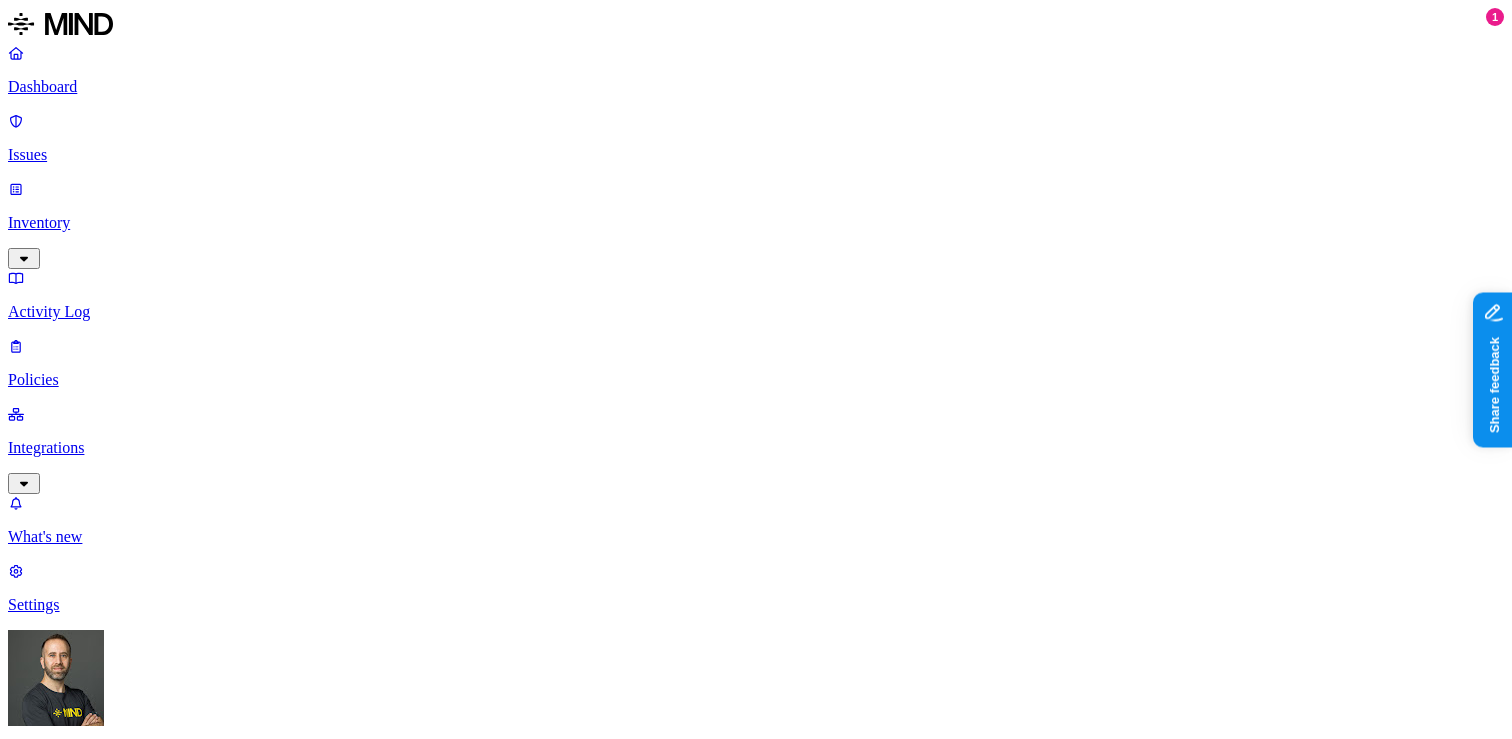click on "Settings" at bounding box center (756, 605) 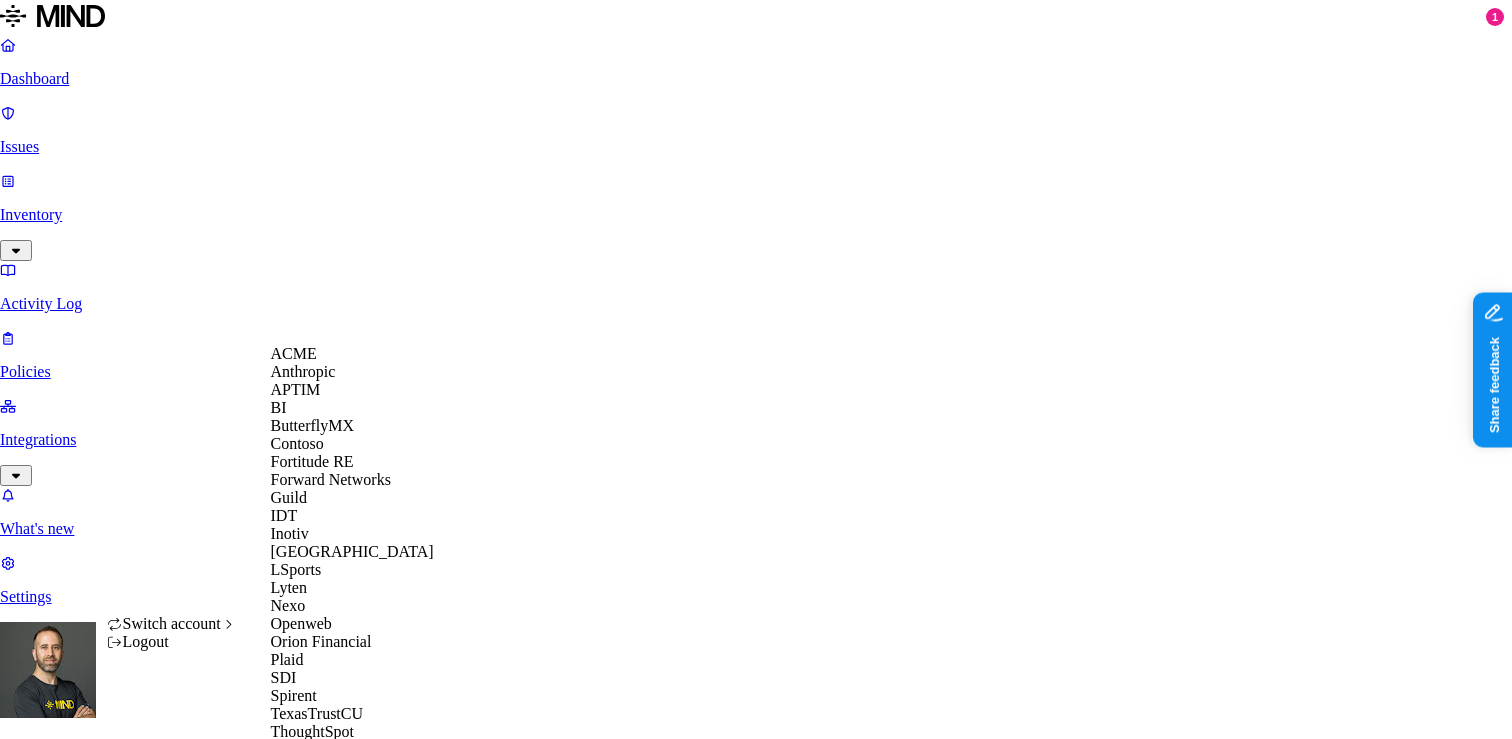 scroll, scrollTop: 560, scrollLeft: 0, axis: vertical 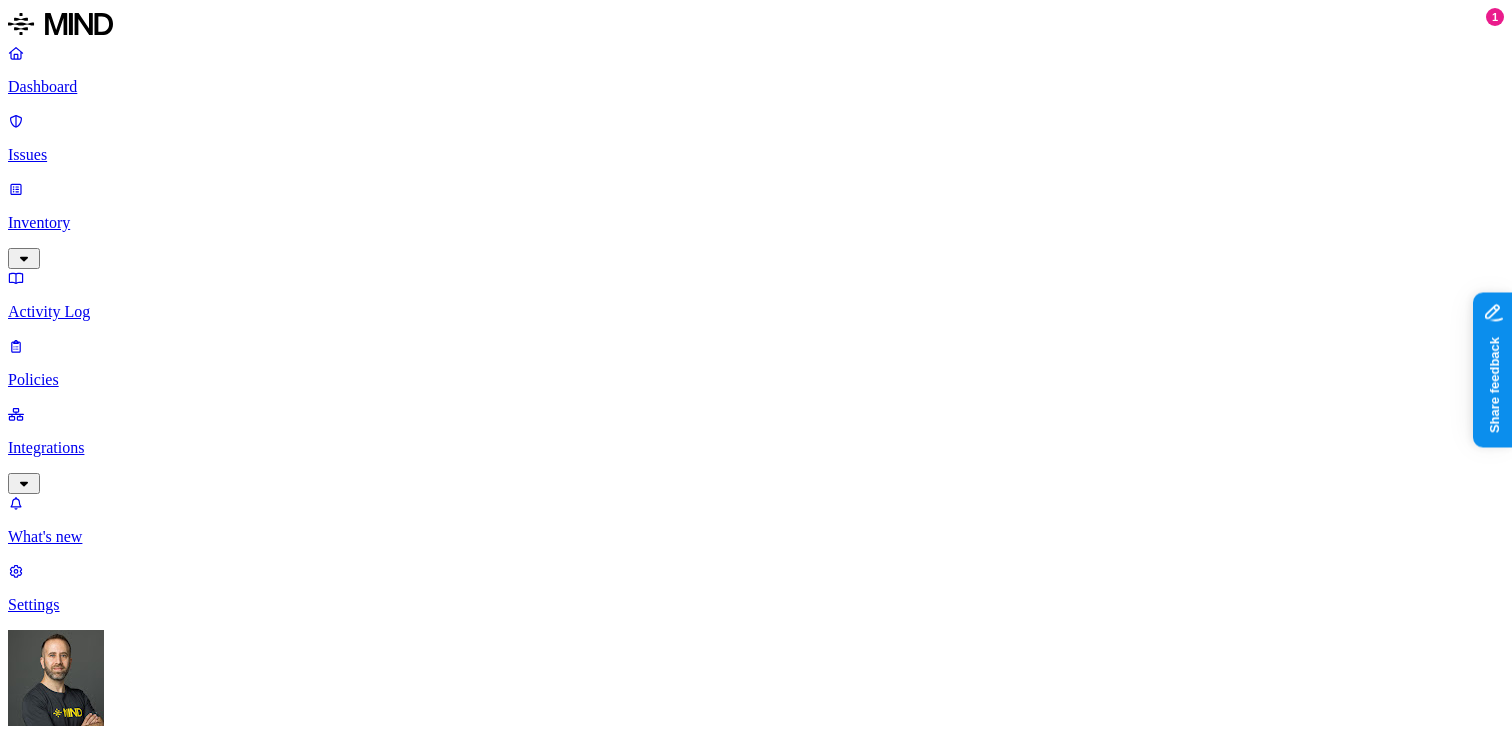 click on "Policies" at bounding box center [756, 380] 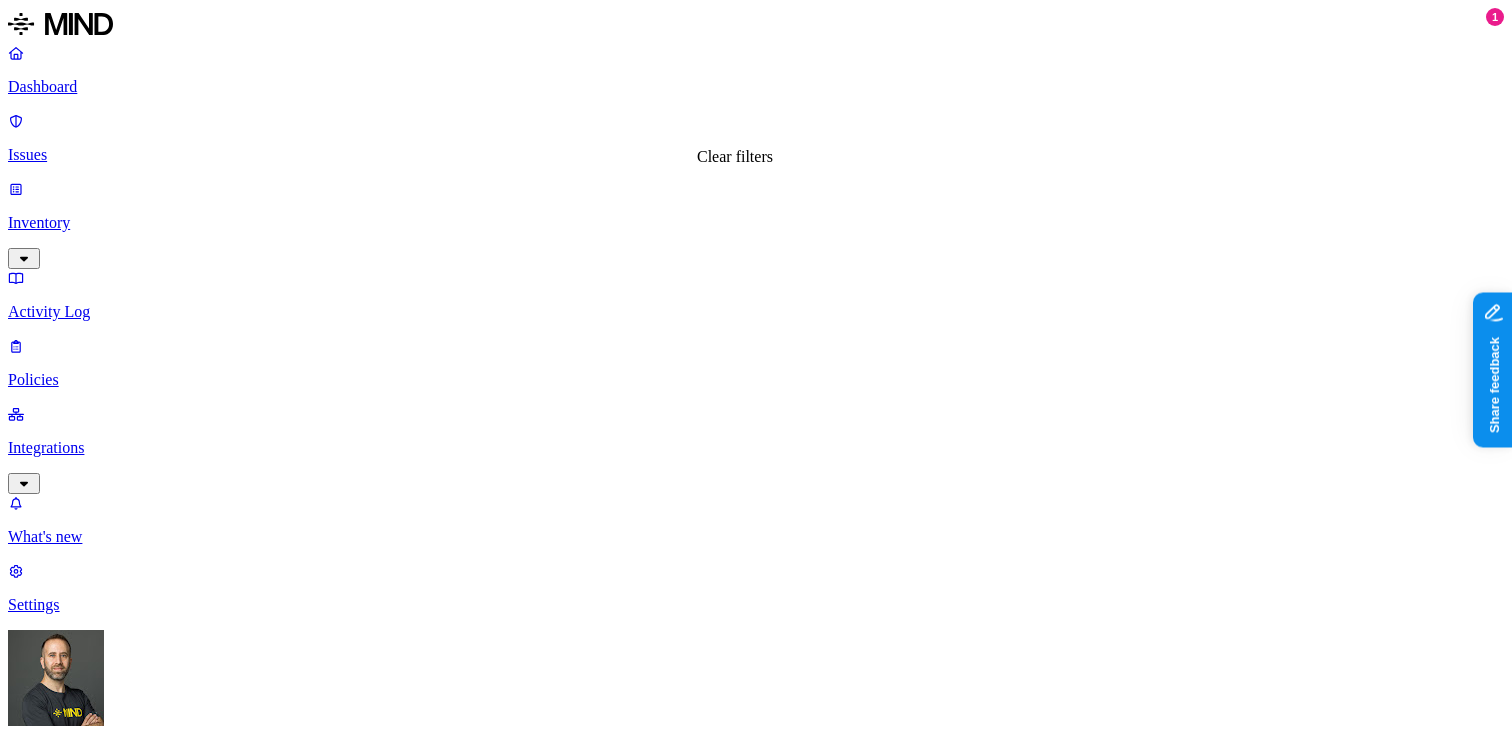 click 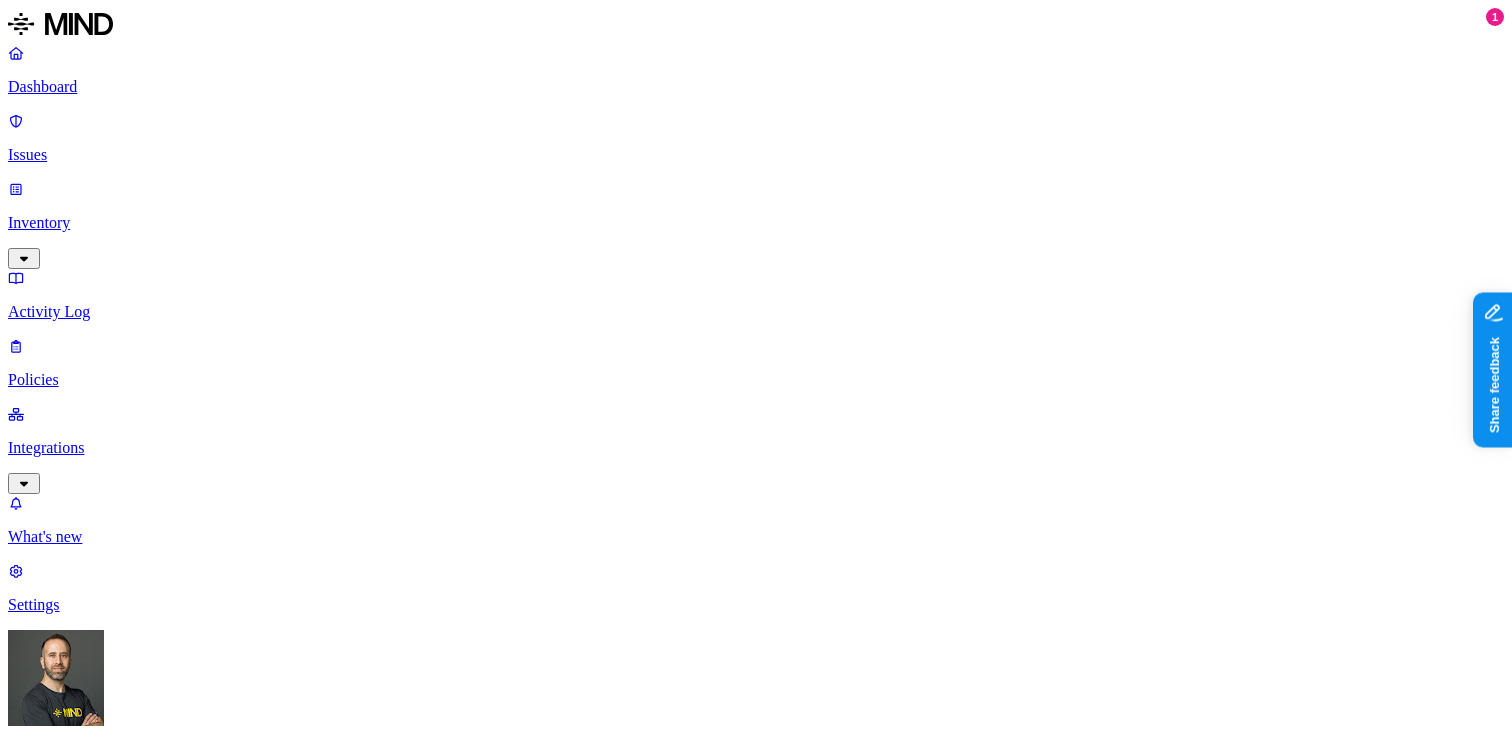 click on "Policies" at bounding box center (756, 380) 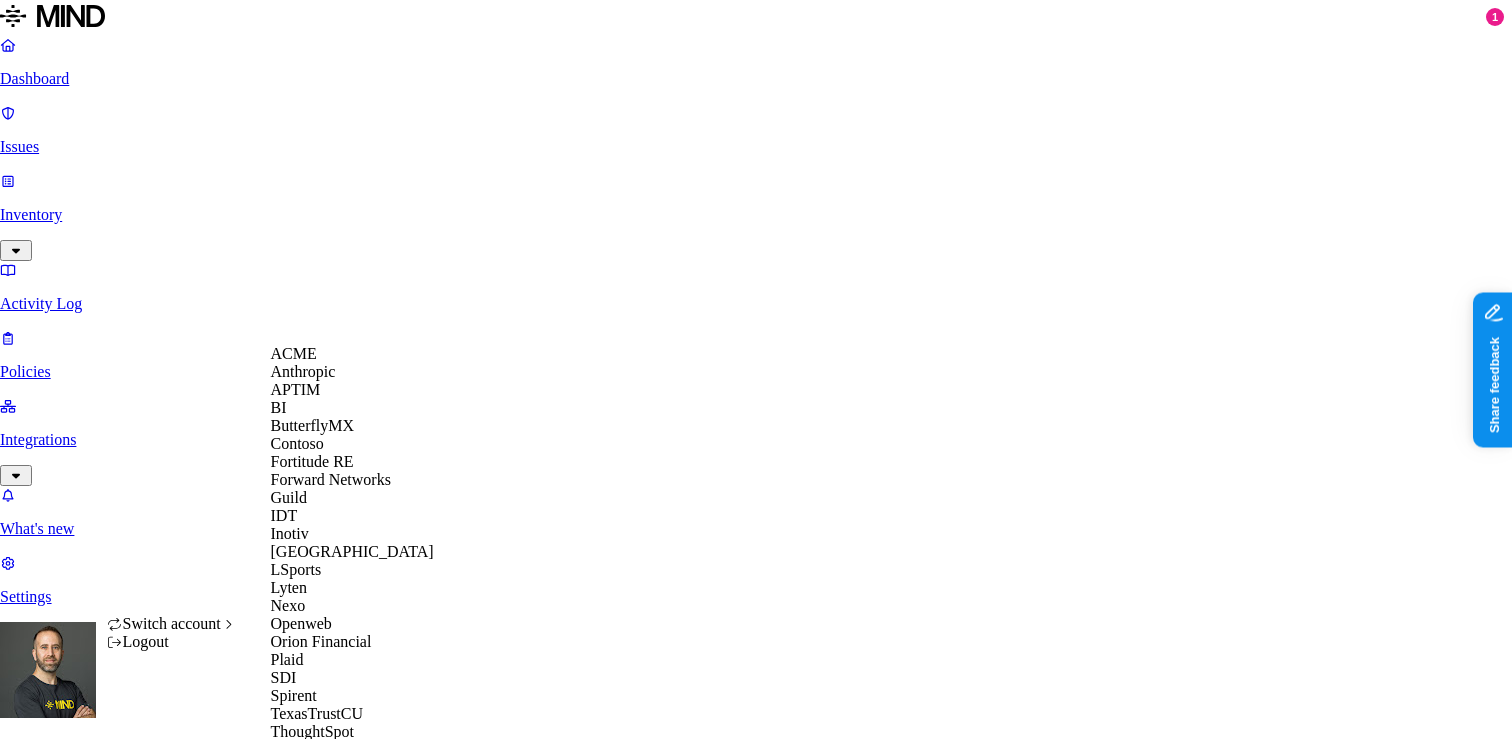 scroll, scrollTop: 560, scrollLeft: 0, axis: vertical 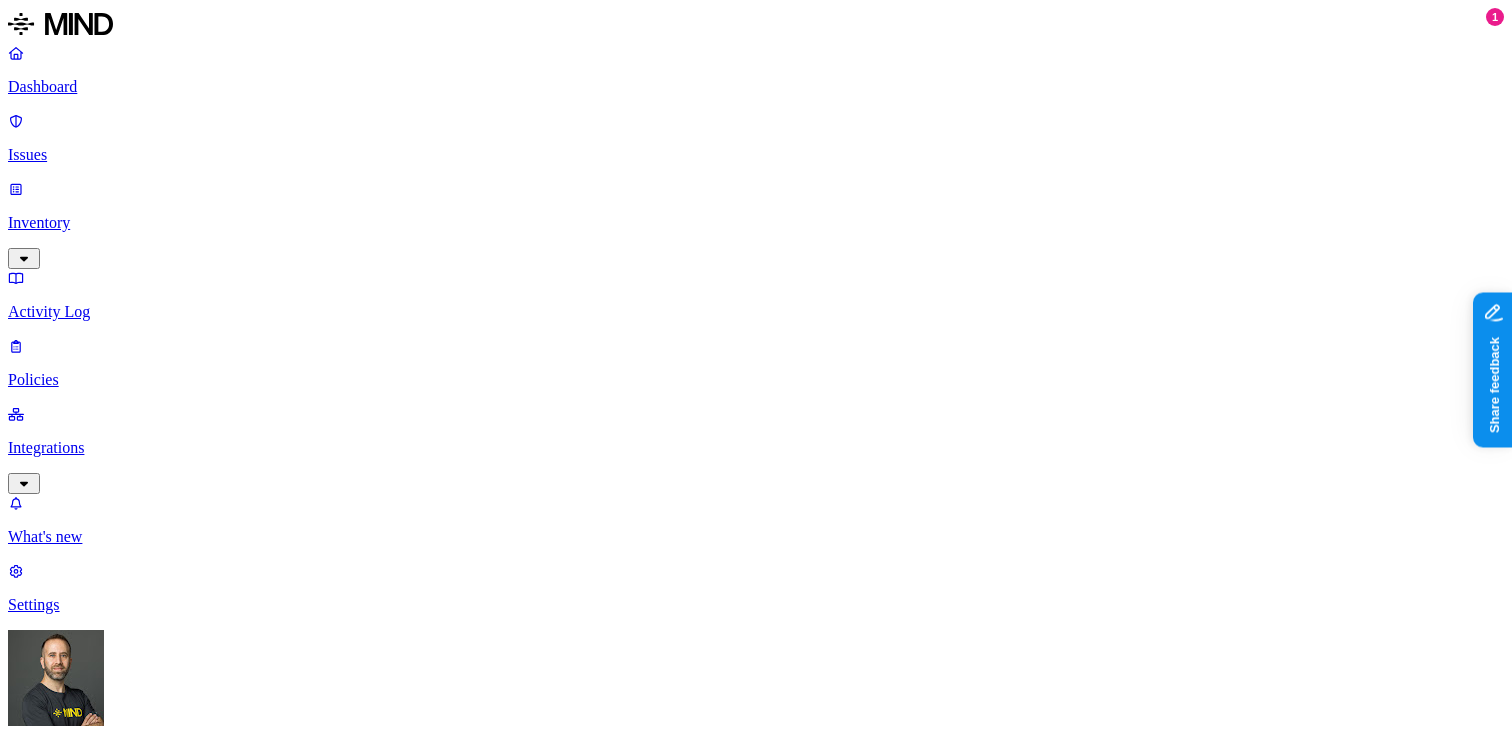 drag, startPoint x: 881, startPoint y: 267, endPoint x: 701, endPoint y: 249, distance: 180.89777 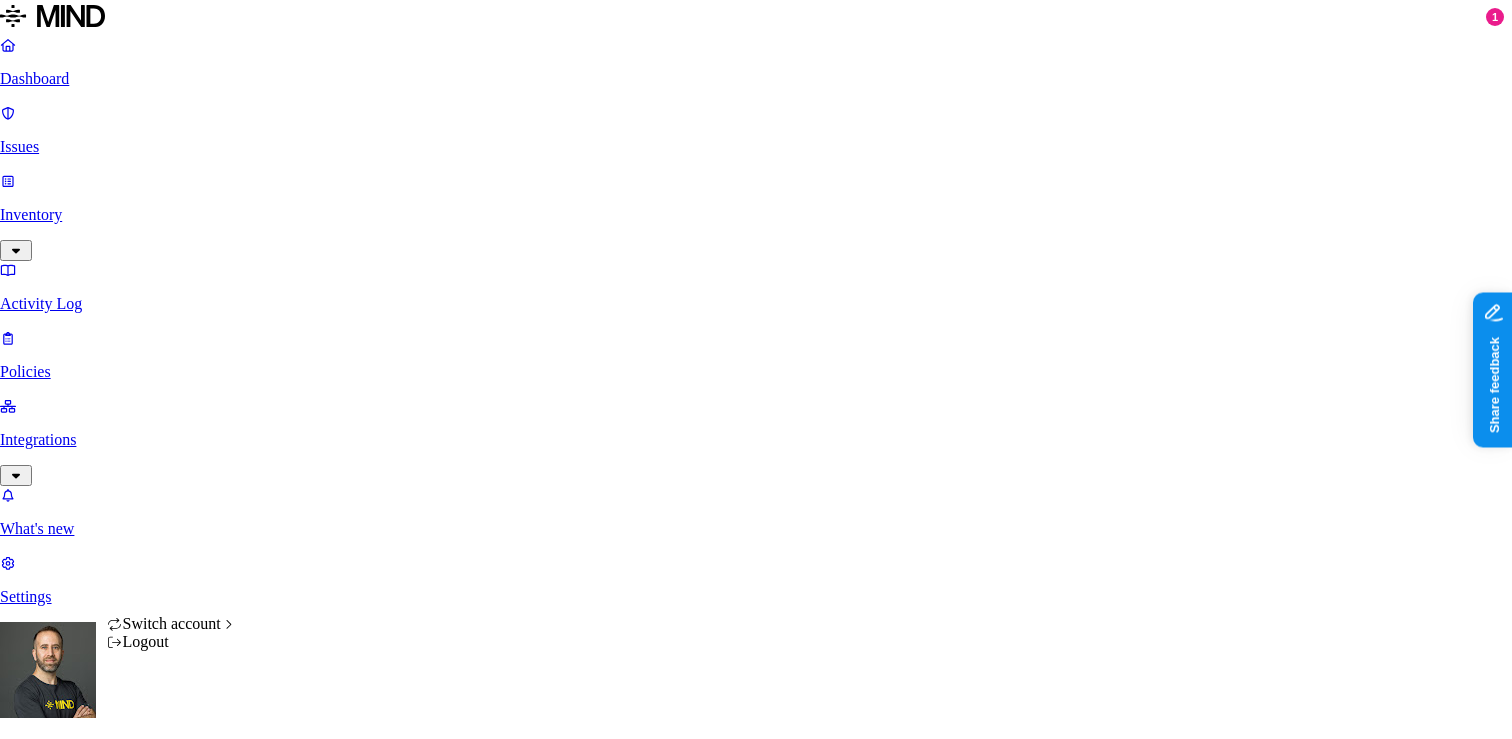 click on "Dashboard Issues Inventory Activity Log Policies Integrations What's new 1 Settings Tom Mayblum Spirent Settings Members Known entities Notification channels Web destinations Branding Members Add member 6 Members Member Last login CH Chris Francosky chris.francosky@spirent.com Jul 9, 2025, 08:31 PM EL Elizabeth elizabeth.owusu@spirent.com Jul 9, 2025, 03:37 PM KR Kristy Westphal kristy.westphal@spirent.com Jul 9, 2025, 08:37 PM LE Lee Duckers lee.duckers@spirent.com May 16, 2025, 08:36 PM ED Kolashinac, Edin edin.kolashinac@spirent.com Apr 3, 2025, 04:28 PM RI Richard Webber richard.webber@spirent.com Jul 9, 2025, 12:39 PM
Switch account Logout" at bounding box center (756, 1005) 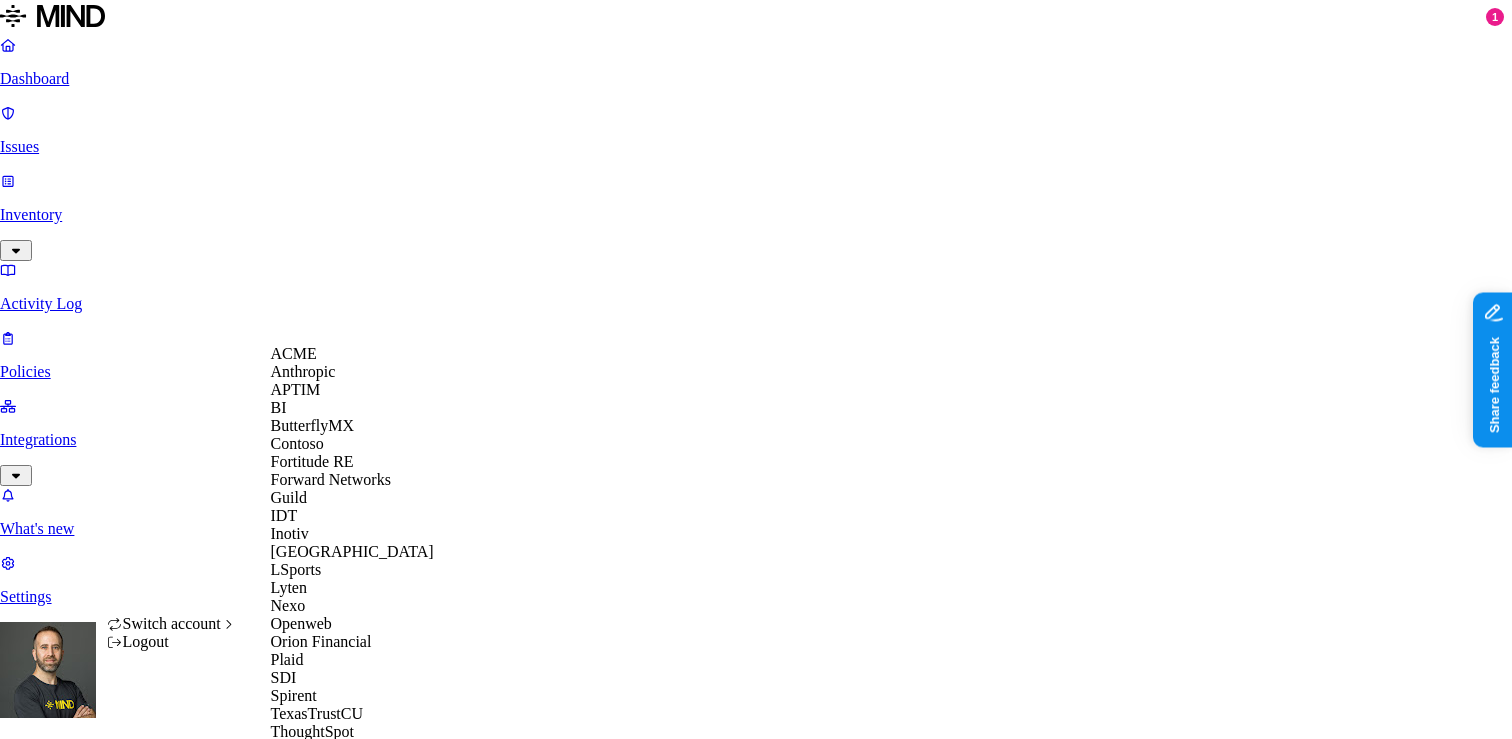 scroll, scrollTop: 560, scrollLeft: 0, axis: vertical 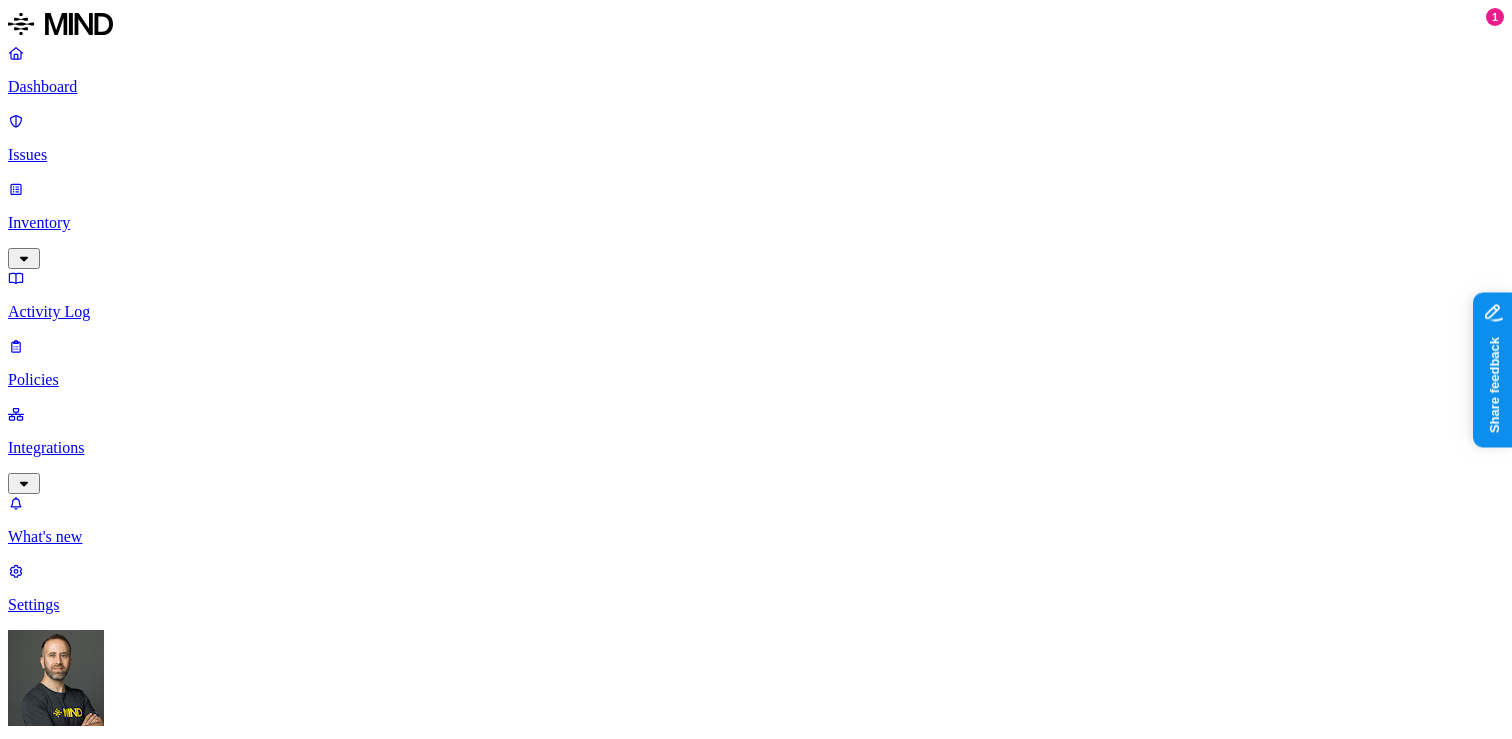 drag, startPoint x: 883, startPoint y: 268, endPoint x: 702, endPoint y: 251, distance: 181.79659 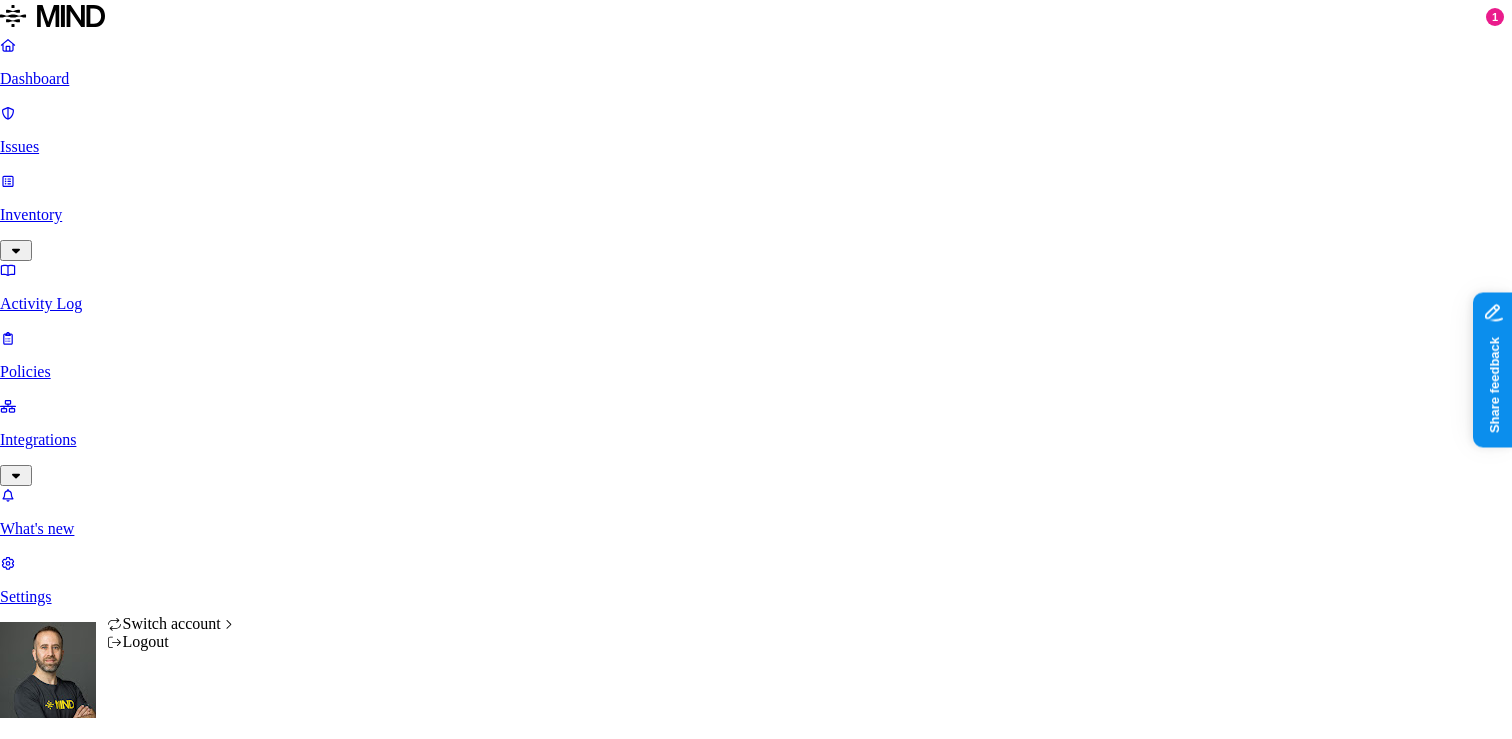 click on "Dashboard Issues Inventory Activity Log Policies Integrations What's new 1 Settings [PERSON_NAME] ThoughtSpot Settings Members Known entities Notification channels Web destinations Branding API Tokens Members Add member 10 Members Member Last login AR [PERSON_NAME] [EMAIL_ADDRESS][PERSON_NAME][DOMAIN_NAME] [DATE] 11:10 PM NA Navoday Mudike [EMAIL_ADDRESS][DOMAIN_NAME] [DATE] 03:22 PM RA [PERSON_NAME] [PERSON_NAME][EMAIL_ADDRESS][DOMAIN_NAME] [DATE] 12:44 AM TH Thao Vo [EMAIL_ADDRESS][DOMAIN_NAME] [DATE] 07:06 PM [PERSON_NAME] Jain [EMAIL_ADDRESS][DOMAIN_NAME] [DATE] 08:12 PM AB [PERSON_NAME] [PERSON_NAME][EMAIL_ADDRESS][PERSON_NAME][DOMAIN_NAME] [DATE] 01:03 PM [PERSON_NAME] Faiella [EMAIL_ADDRESS][PERSON_NAME][DOMAIN_NAME] [DATE] 10:32 PM AN Anthony Lee-Masis [EMAIL_ADDRESS][DOMAIN_NAME] [DATE] 01:34 AM AG [PERSON_NAME] [EMAIL_ADDRESS][DOMAIN_NAME] [DATE] 10:56 AM SE [EMAIL_ADDRESS][DOMAIN_NAME] Pending
Switch account Logout" at bounding box center (756, 1220) 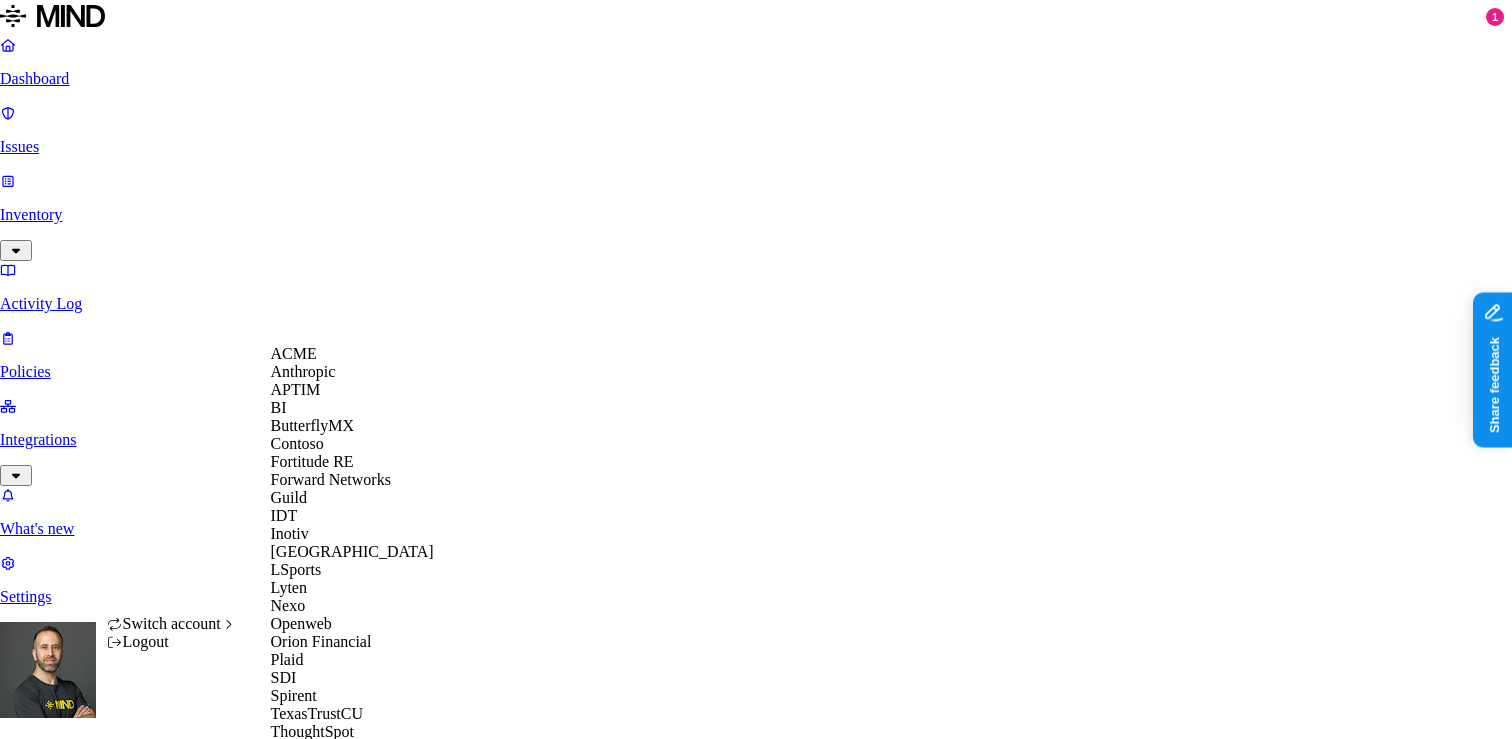 scroll, scrollTop: 560, scrollLeft: 0, axis: vertical 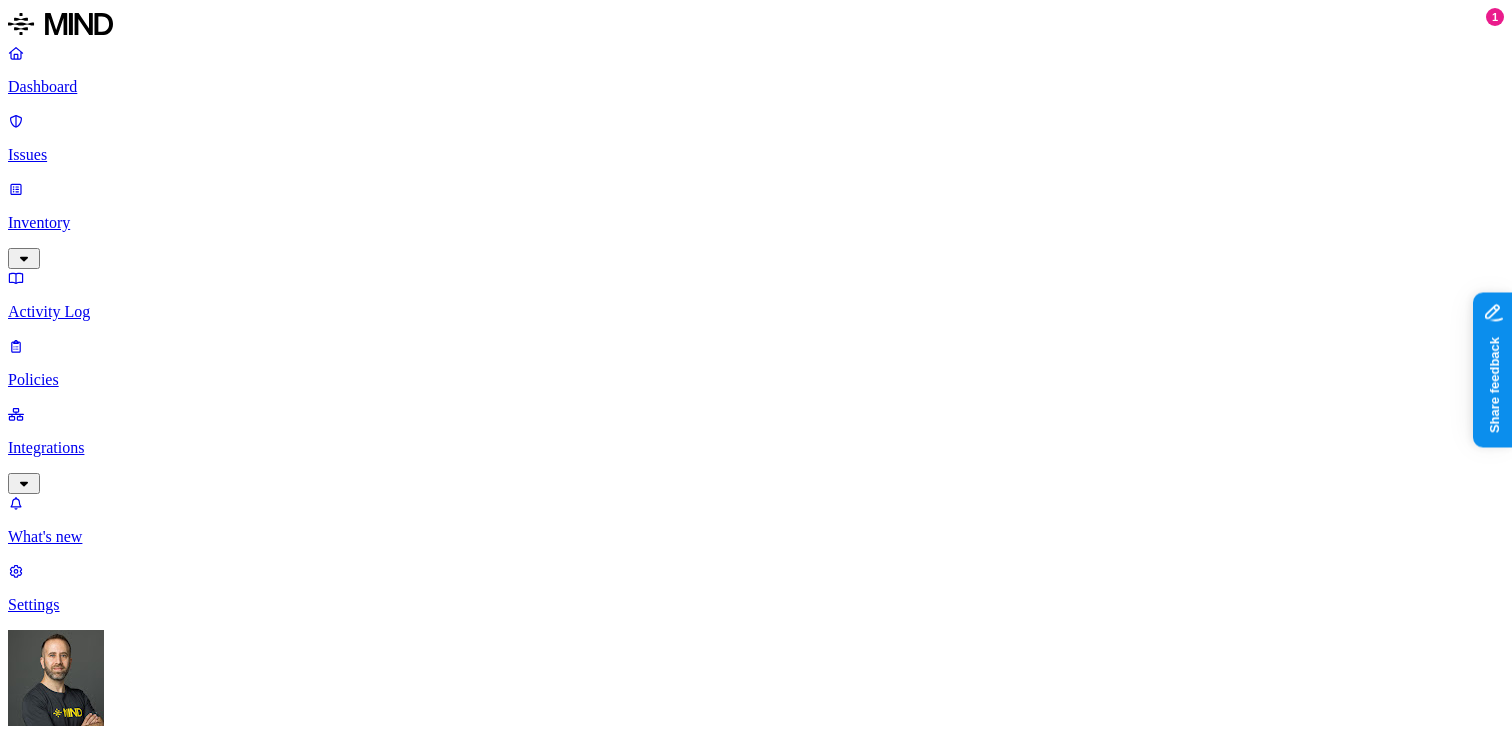 drag, startPoint x: 834, startPoint y: 210, endPoint x: 702, endPoint y: 193, distance: 133.0902 